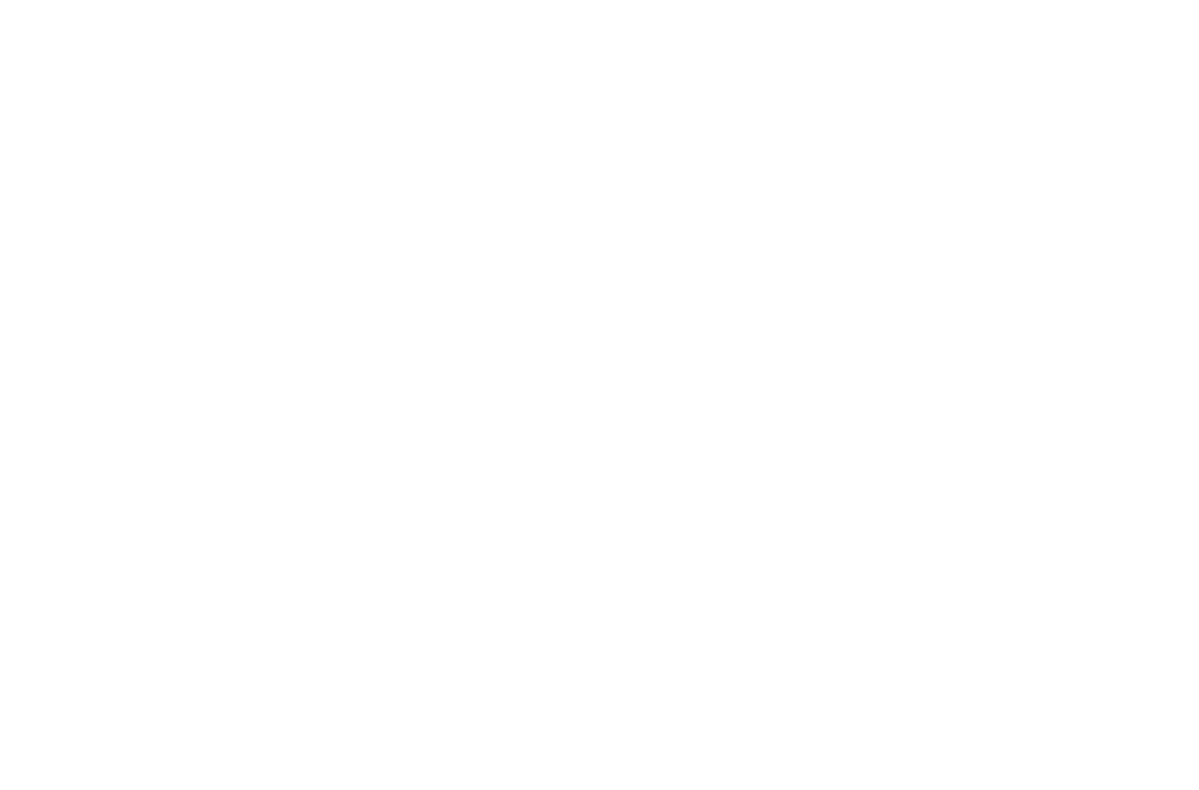 scroll, scrollTop: 0, scrollLeft: 0, axis: both 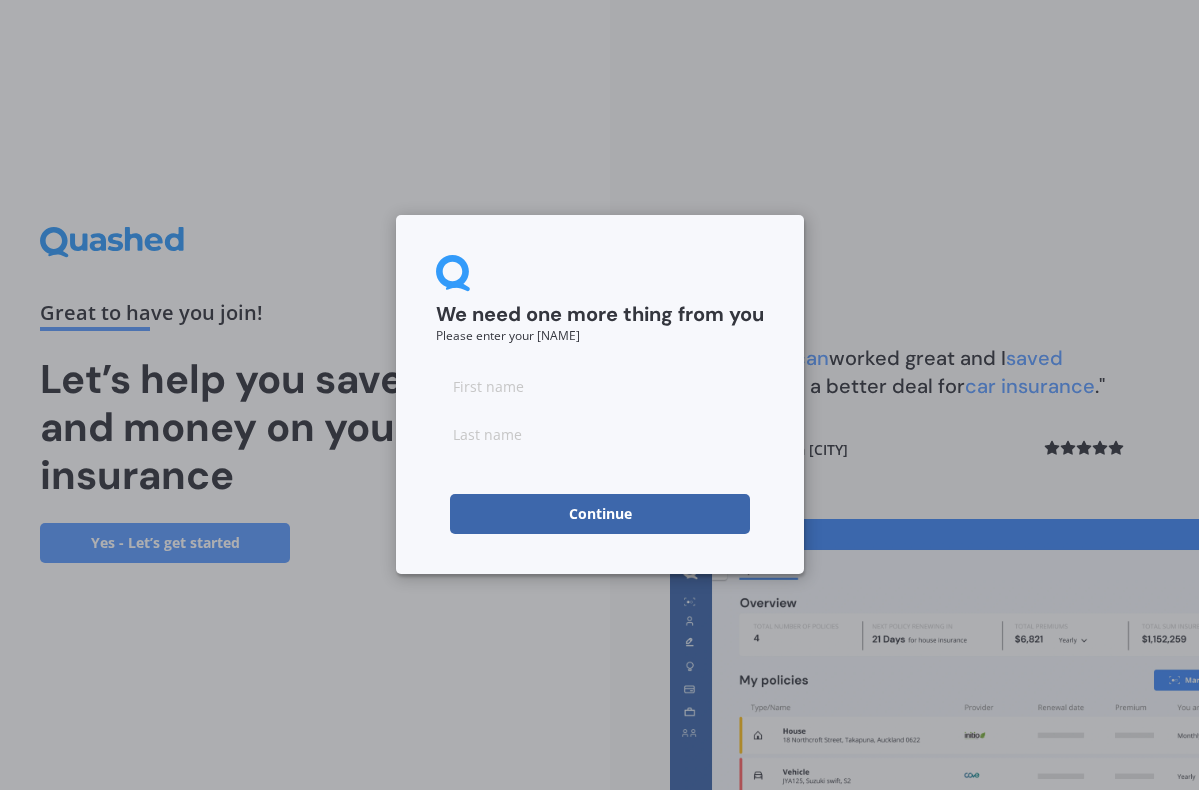 click at bounding box center (600, 386) 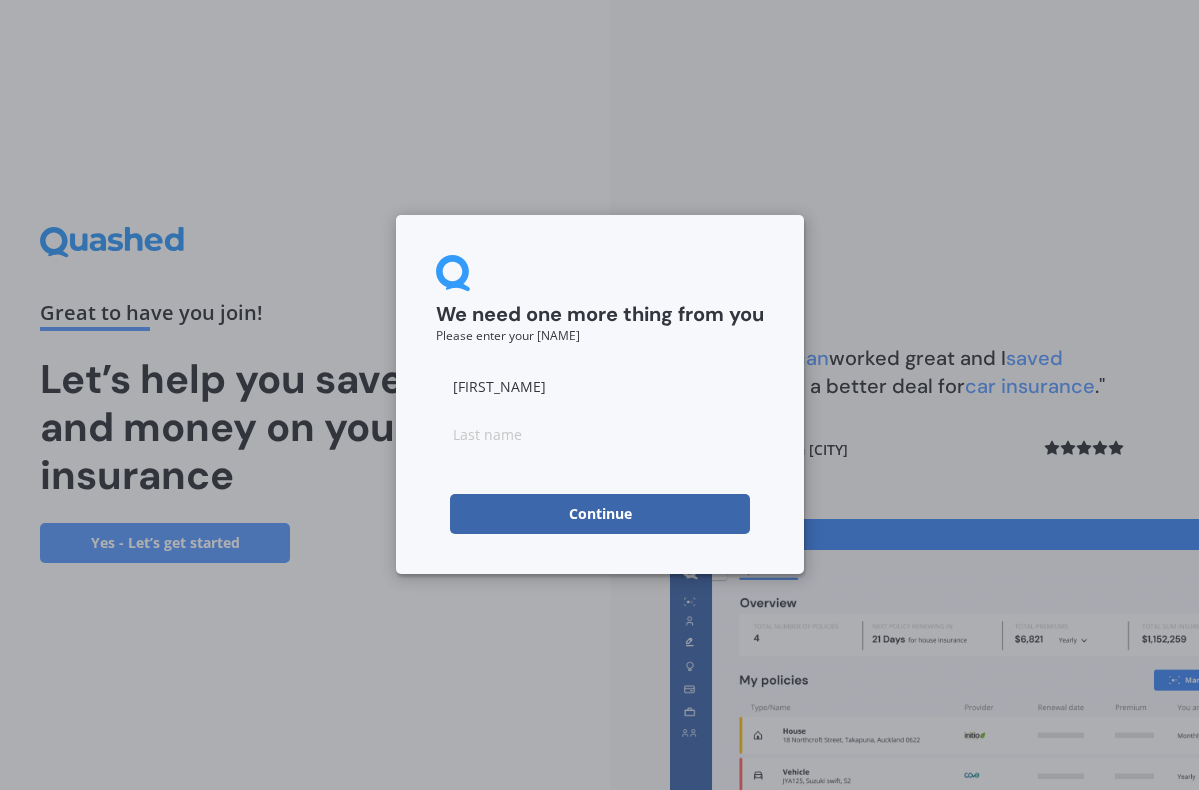 type on "[FIRST_NAME]" 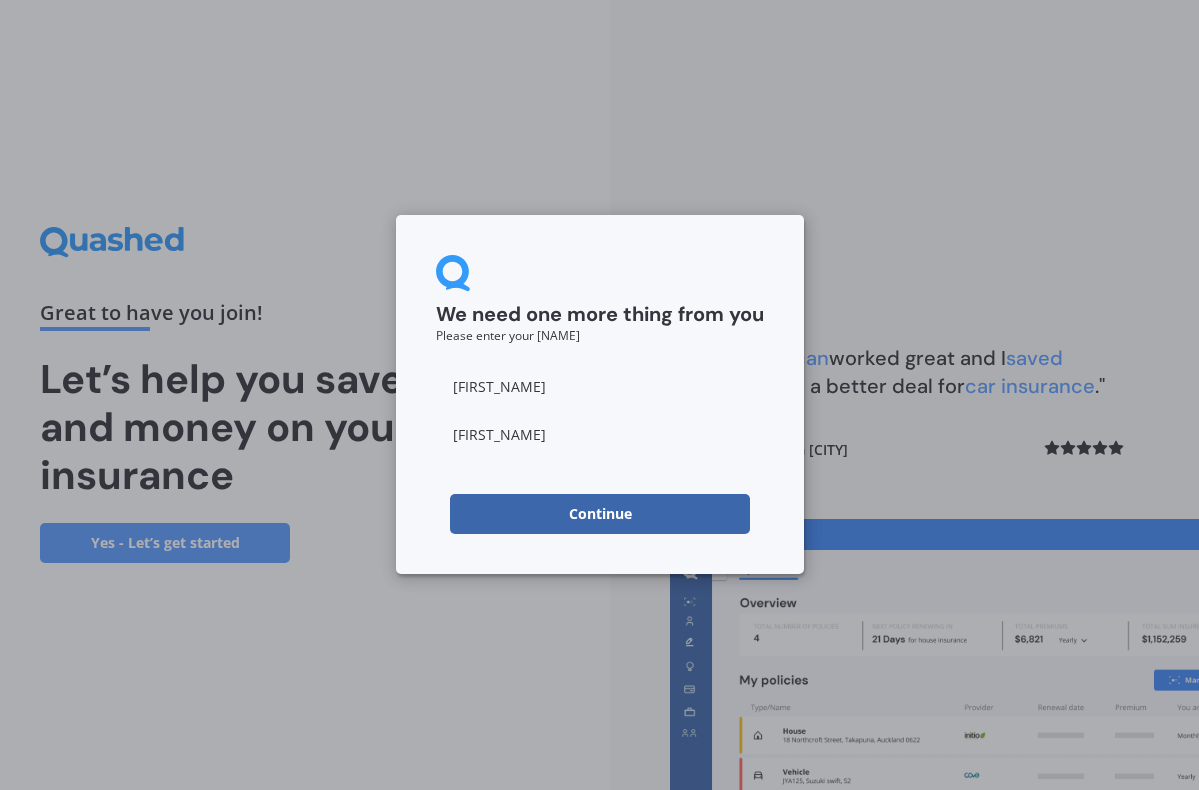 click on "Continue" at bounding box center (600, 514) 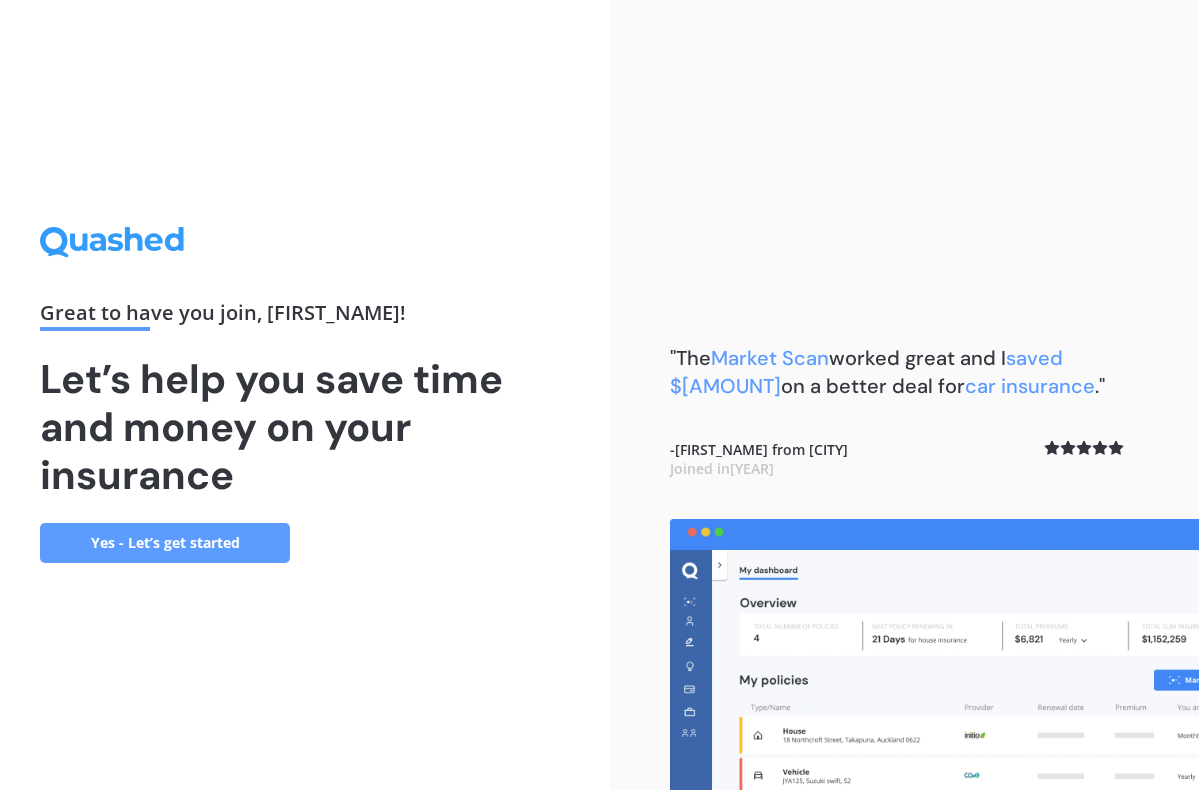 click on "Yes - Let’s get started" at bounding box center (165, 543) 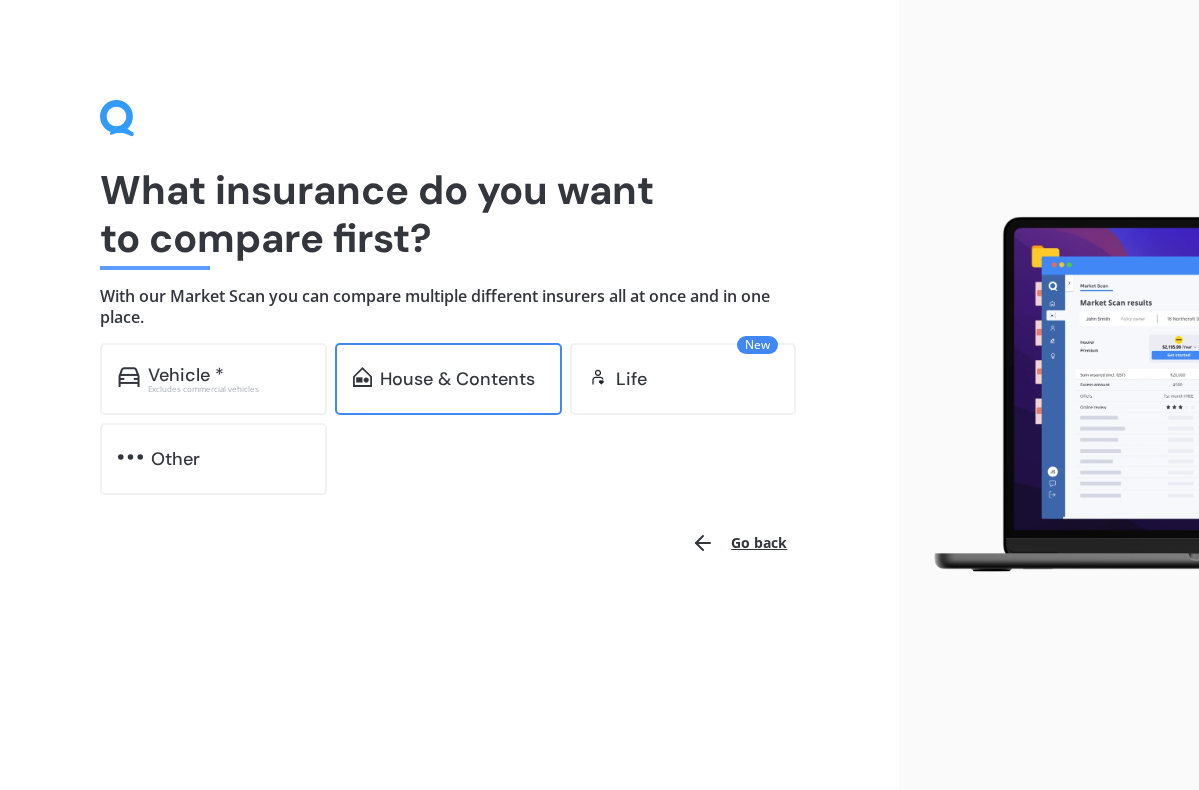 click on "House & Contents" at bounding box center [186, 375] 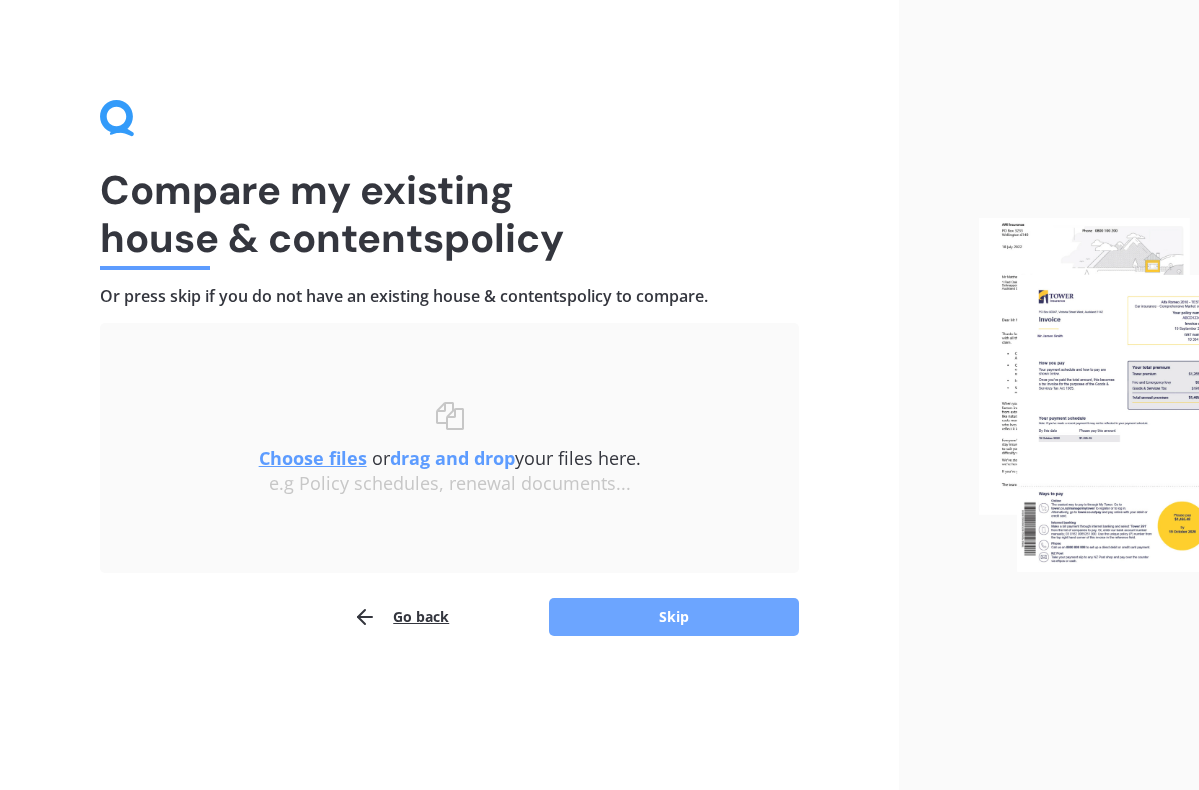 click on "Skip" at bounding box center [674, 617] 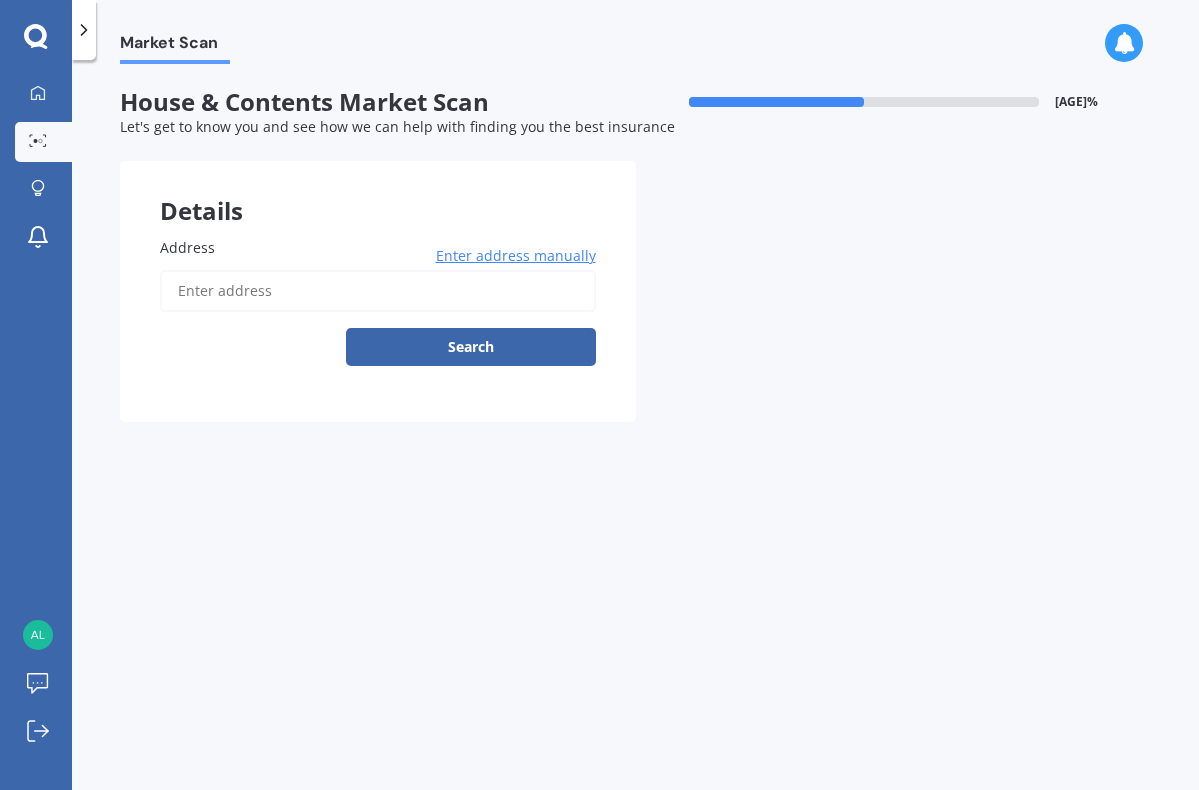 click on "Address" at bounding box center (378, 291) 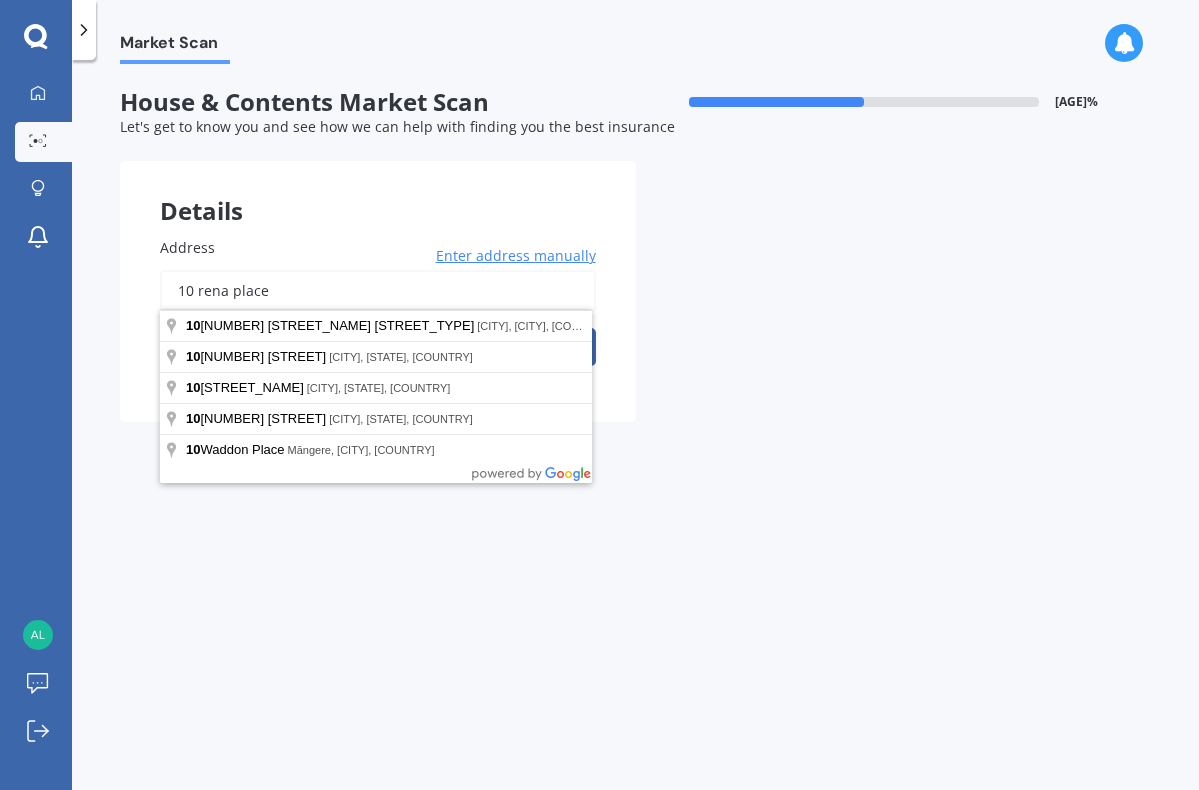 type on "10 rena place" 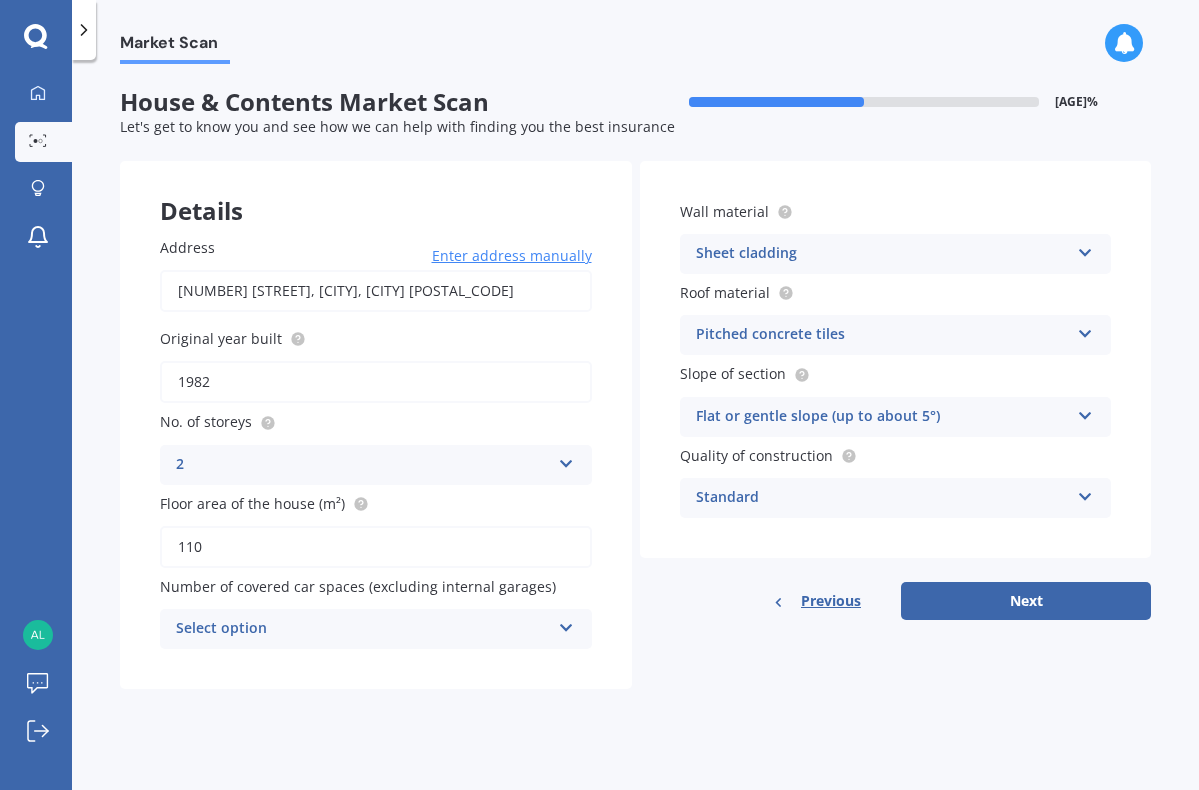 click on "Details Address [NUMBER] [STREET], [CITY], [STATE] [POSTAL_CODE] Enter address manually Search Original year built [YEAR] No. of storeys [NUMBER] 1 2 3 4 5+ Floor area of the house (m²) [NUMBER] Number of covered car spaces (excluding internal garages) Select option 0 1 2 3 4 5+ Wall material Sheet cladding Artificial weatherboard/plank cladding Blockwork Brick veneer Double brick Mud brick Other Rockcote/EPS Sheet cladding Solid brickwork Stonework solid Stonework veneer Stucco Weatherboard/plank cladding Roof material Pitched concrete tiles Flat fibre cement Flat membrane Flat metal covering Pitched concrete tiles Pitched fibre cement covering Pitched metal covering Pitched slate Pitched terracotta tiles Pitched metal covering Other Slope of section Flat or gentle slope (up to about 5°) Flat or gentle slope (up to about 5°) Moderate slope (about 15°) Severe slope (35° or more) Quality of construction Standard Standard High Prestige Previous Next" at bounding box center (635, 425) 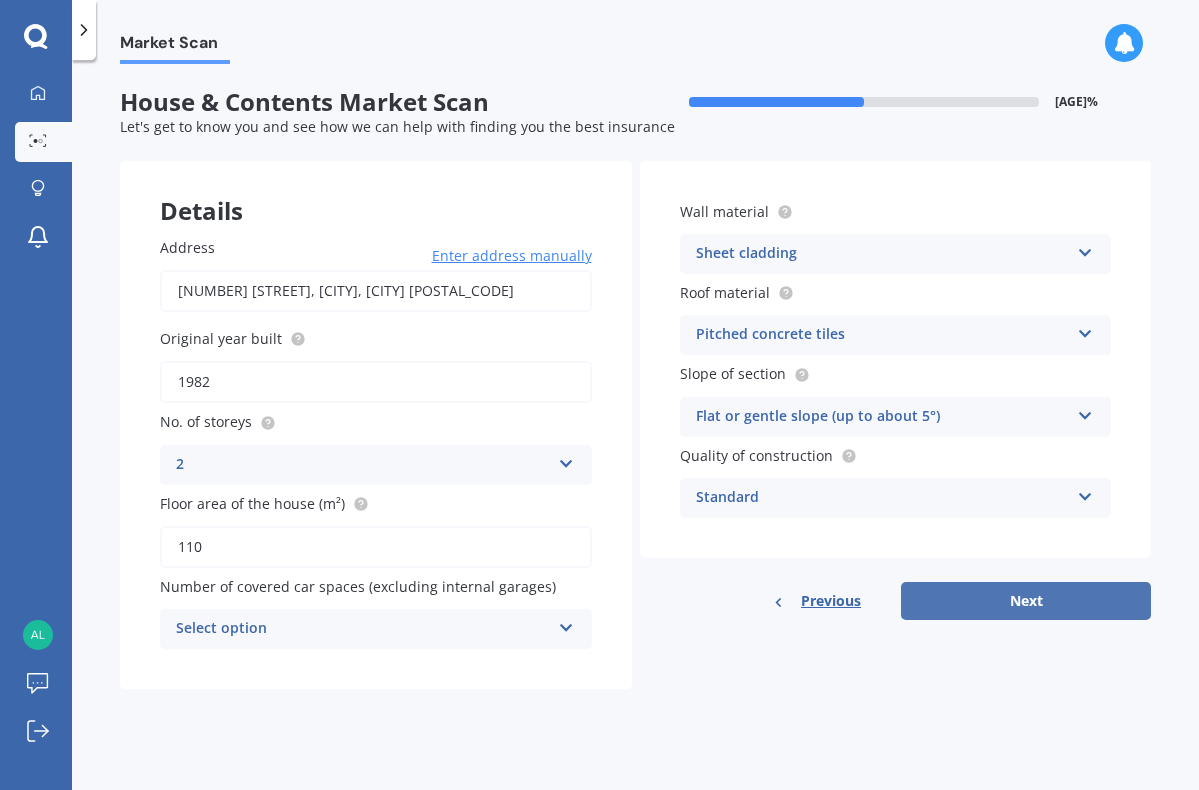 click on "Next" at bounding box center [1026, 601] 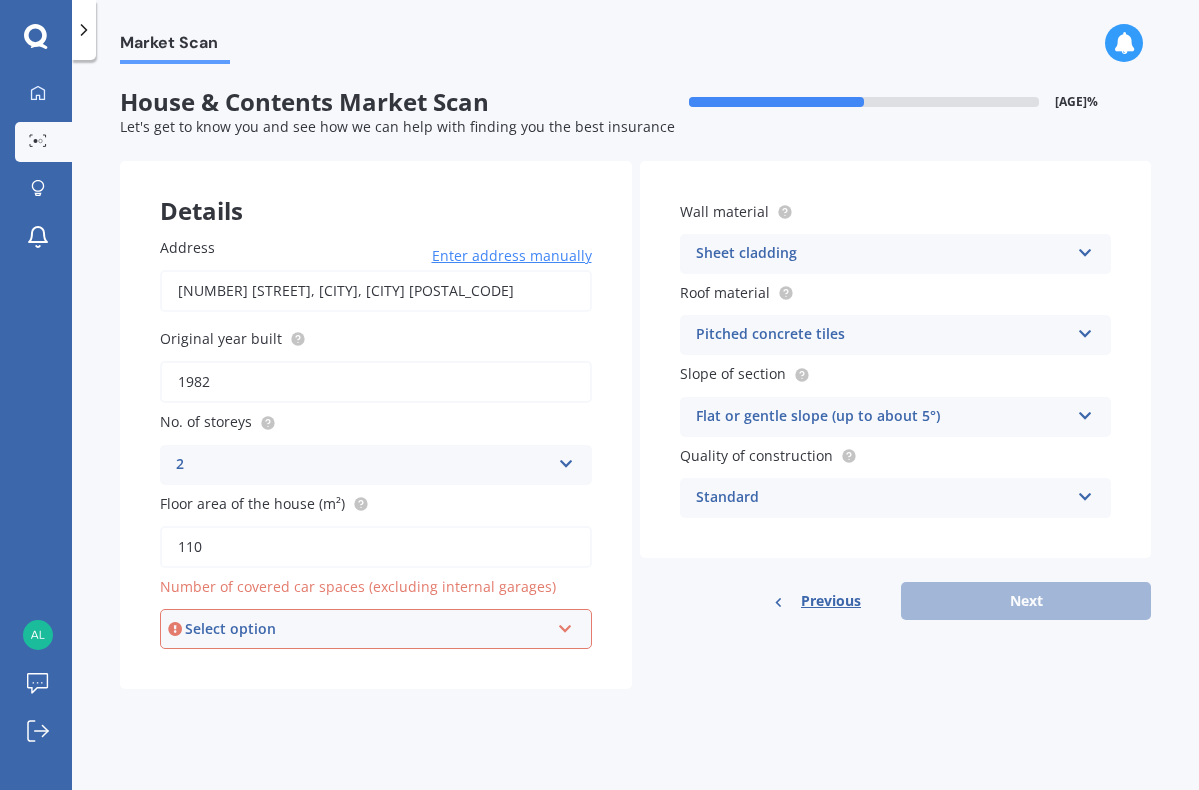 click on "Select option" at bounding box center (367, 629) 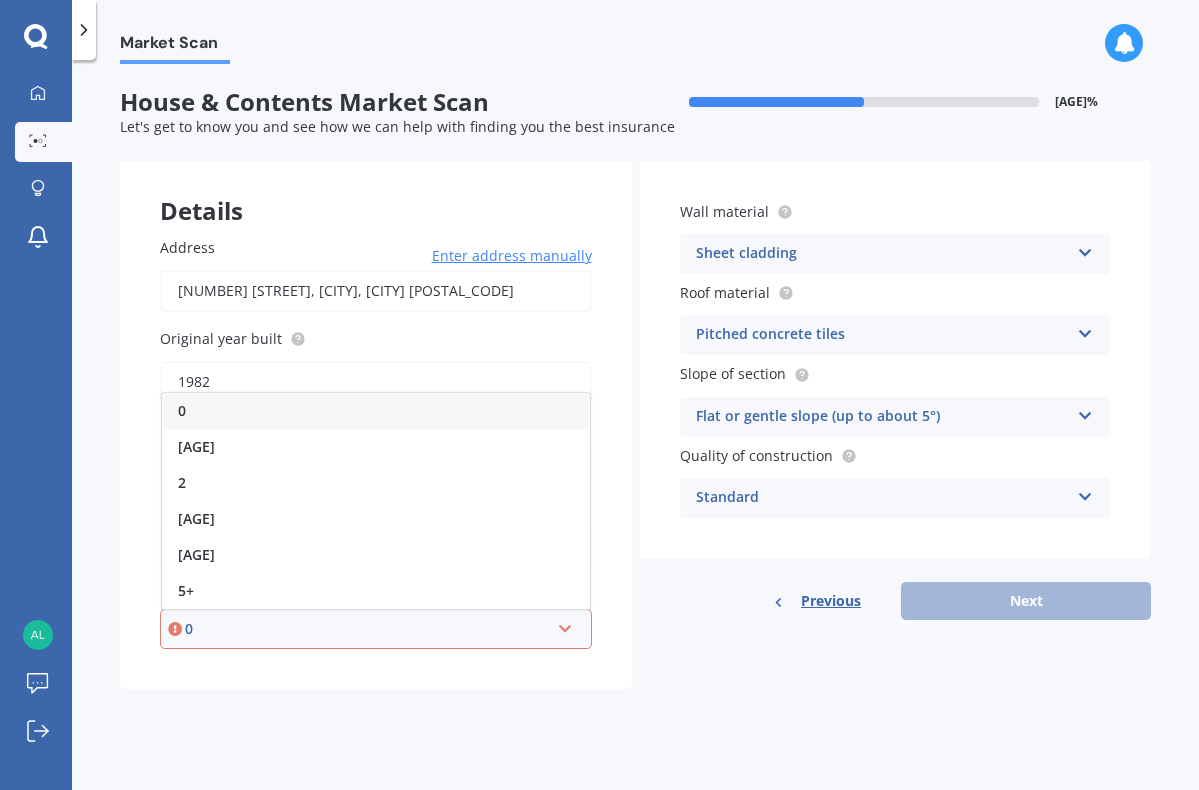 click on "0" at bounding box center (376, 411) 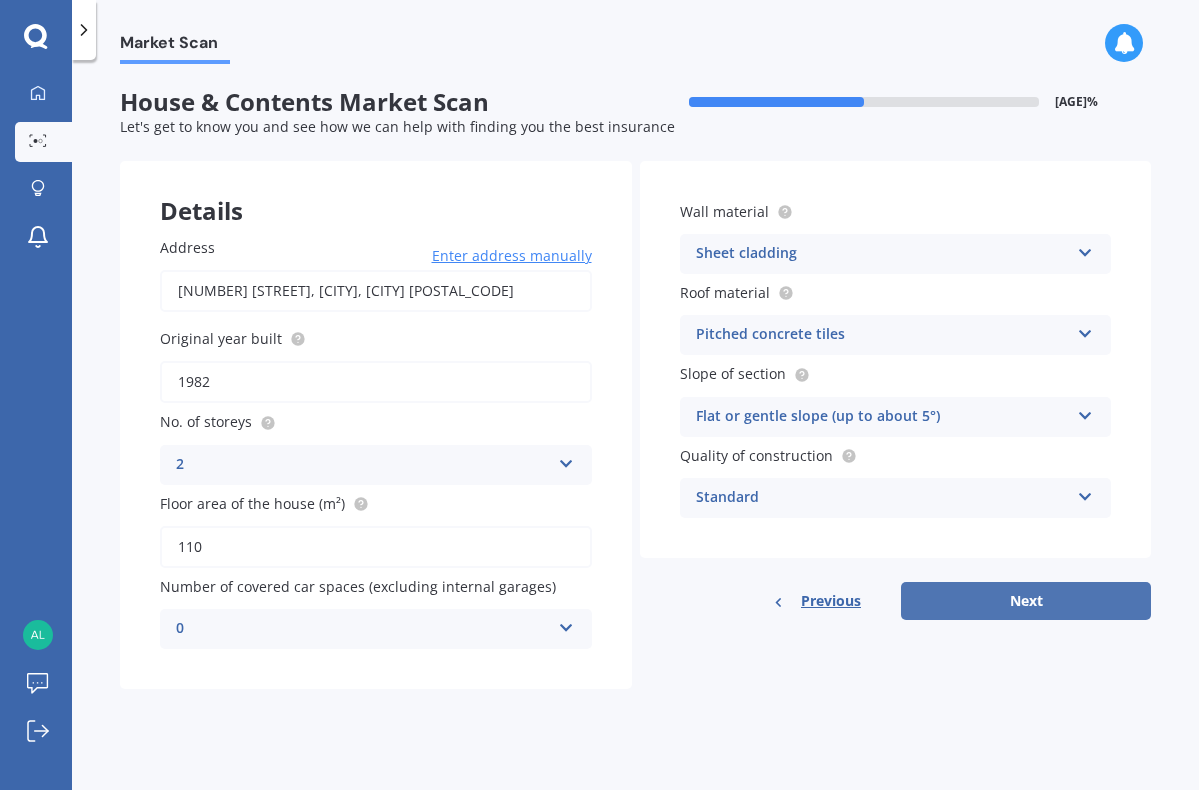 click on "Next" at bounding box center (1026, 601) 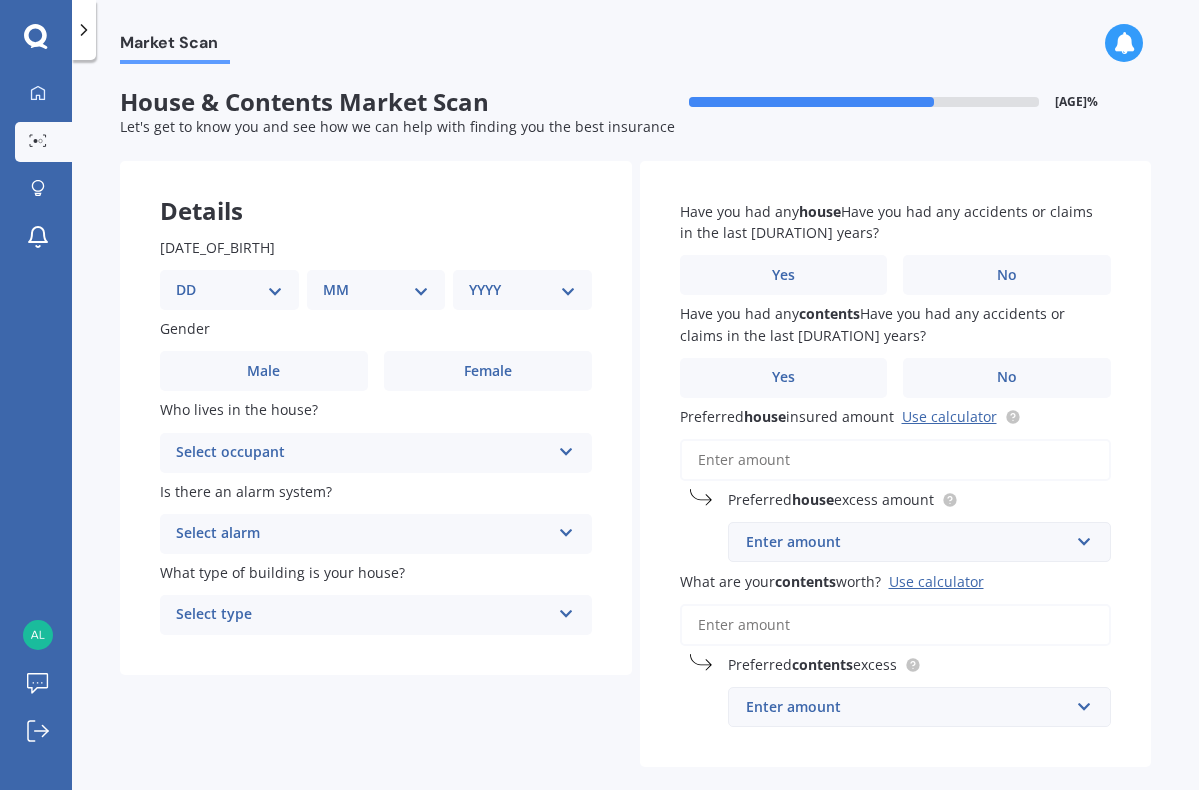 click on "DD [DATE] [DATE] [DATE] [DATE] [DATE] [DATE] [DATE] [DATE] [DATE] [DATE] [DATE] [DATE] [DATE] [DATE] [DATE] [DATE] [DATE] [DATE] [DATE] [DATE] [DATE] [DATE] [DATE] [DATE] [DATE] [DATE] [DATE] [DATE] [DATE] [DATE]" at bounding box center [229, 290] 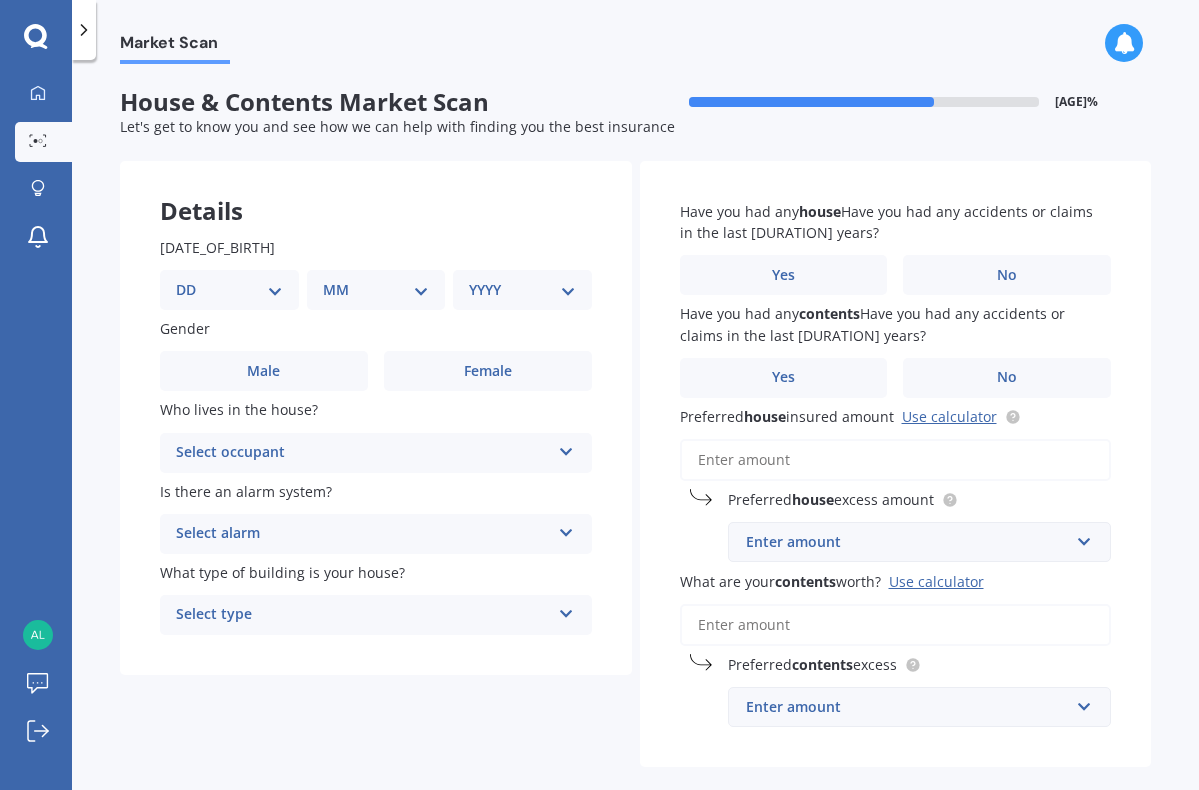 select on "[MONTH]" 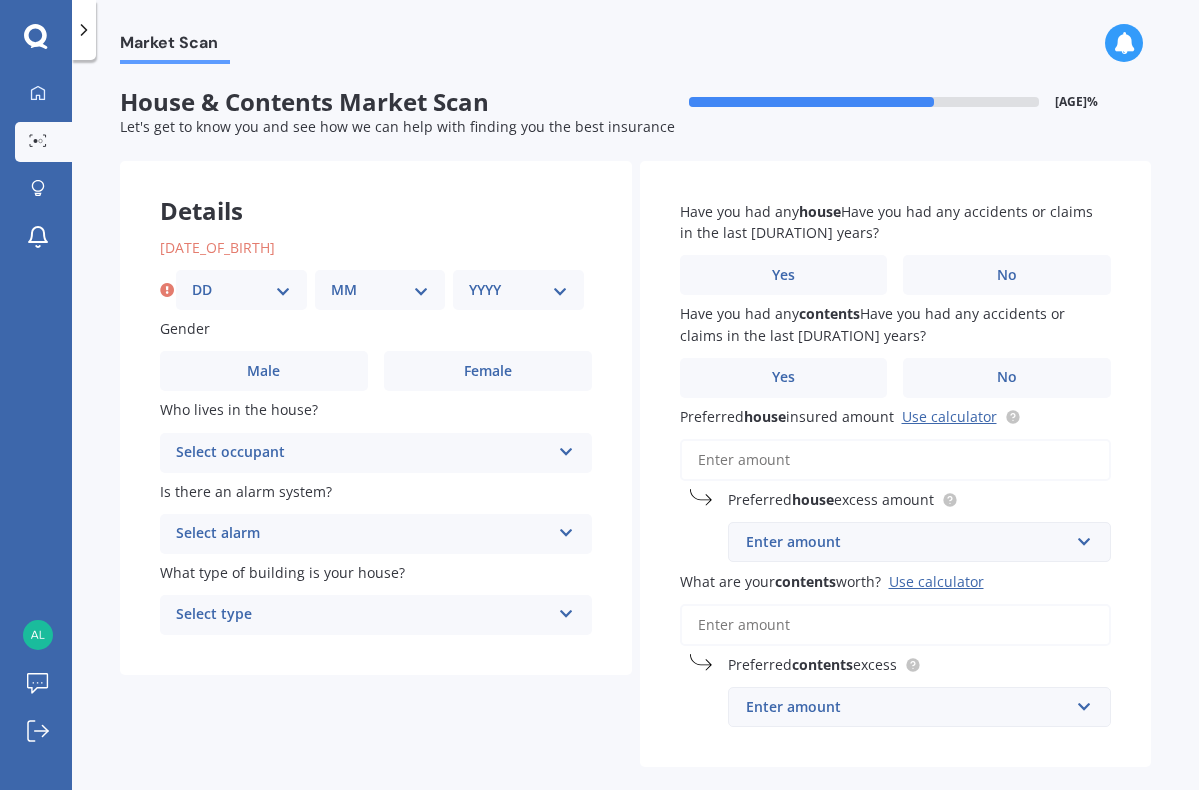 click on "MM 01 02 03 04 05 06 07 08 09 10 11 12" at bounding box center (380, 290) 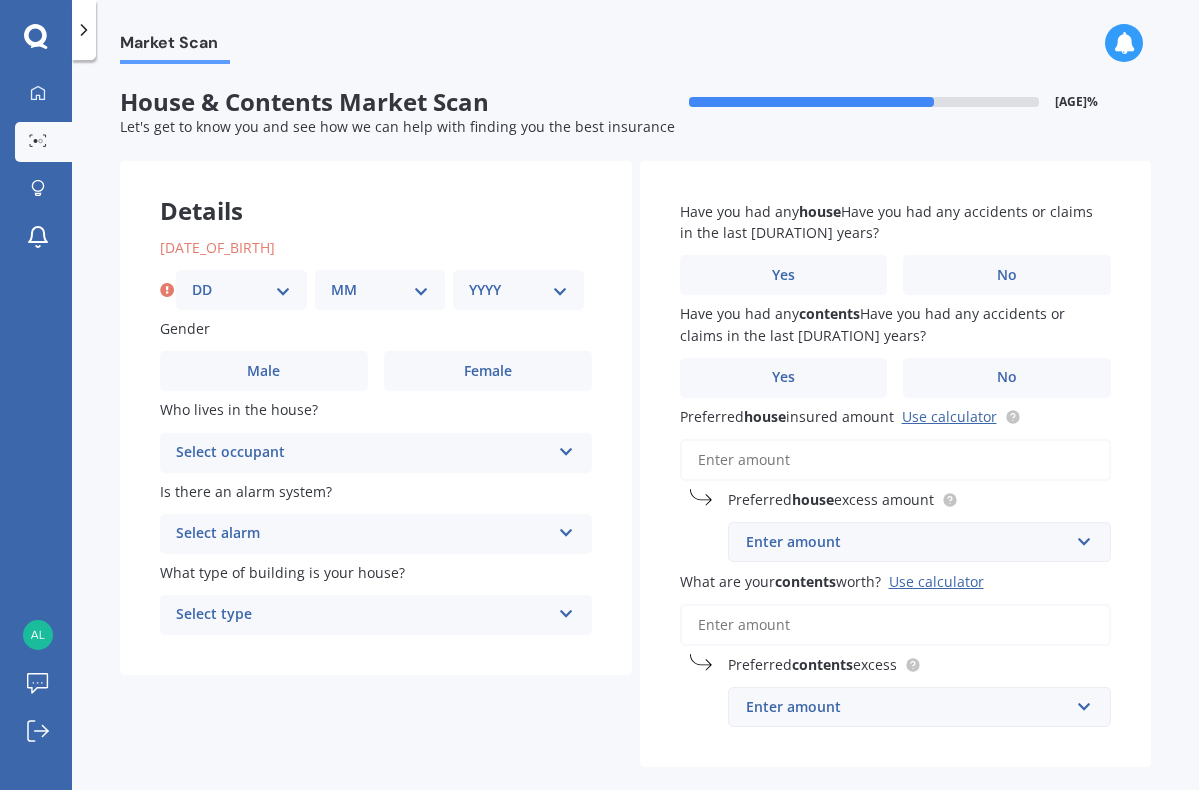 select on "[MONTH]" 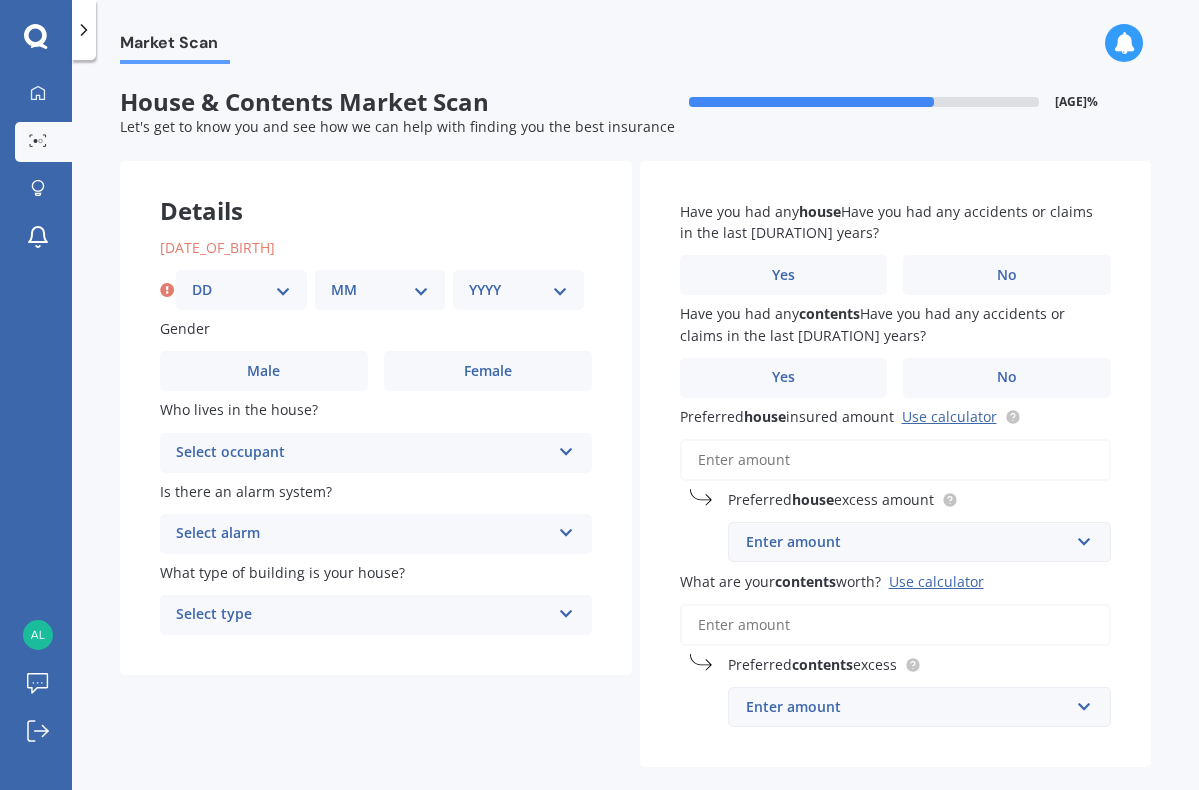 click on "YYYY 2009 2008 2007 2006 2005 2004 2003 2002 2001 2000 1999 1998 1997 1996 1995 1994 1993 1992 1991 1990 1989 1988 1987 1986 1985 1984 1983 1982 1981 1980 1979 1978 1977 1976 1975 1974 1973 1972 1971 1970 1969 1968 1967 1966 1965 1964 1963 1962 1961 1960 1959 1958 1957 1956 1955 1954 1953 1952 1951 1950 1949 1948 1947 1946 1945 1944 1943 1942 1941 1940 1939 1938 1937 1936 1935 1934 1933 1932 1931 1930 1929 1928 1927 1926 1925 1924 1923 1922 1921 1920 1919 1918 1917 1916 1915 1914 1913 1912 1911 1910" at bounding box center [518, 290] 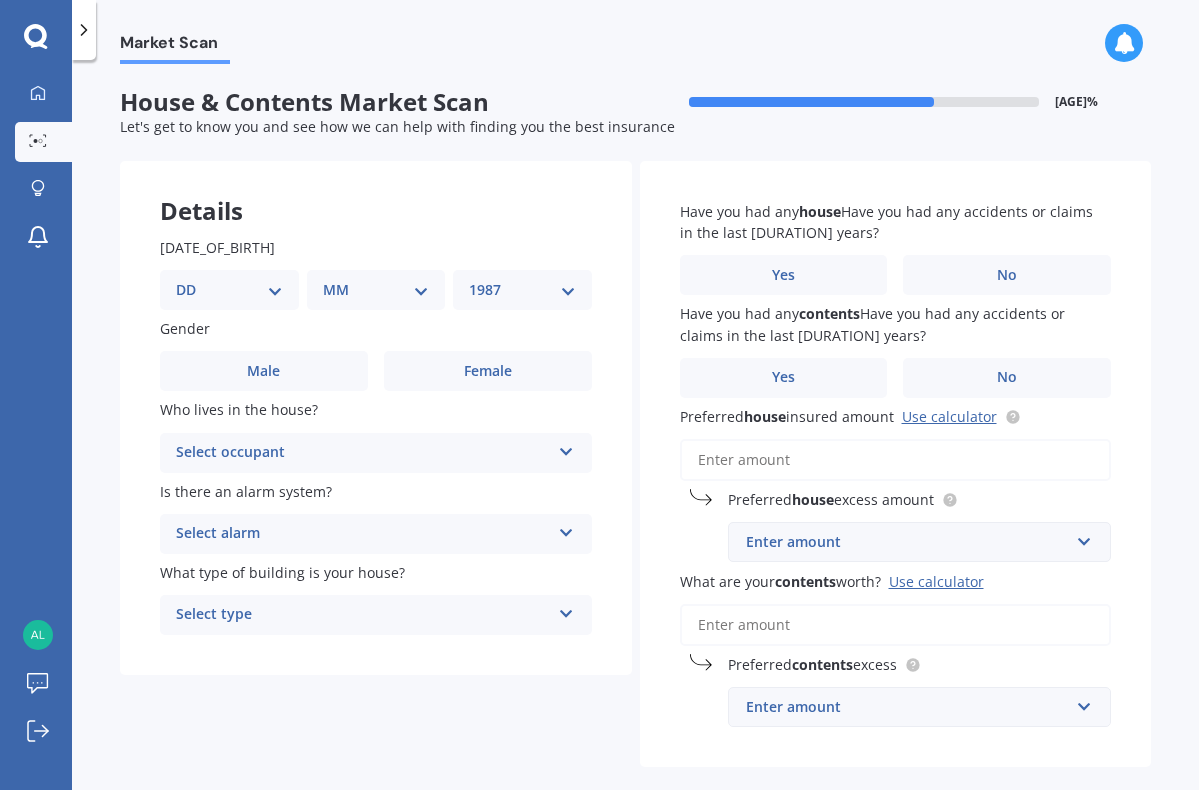 click on "YYYY 2009 2008 2007 2006 2005 2004 2003 2002 2001 2000 1999 1998 1997 1996 1995 1994 1993 1992 1991 1990 1989 1988 1987 1986 1985 1984 1983 1982 1981 1980 1979 1978 1977 1976 1975 1974 1973 1972 1971 1970 1969 1968 1967 1966 1965 1964 1963 1962 1961 1960 1959 1958 1957 1956 1955 1954 1953 1952 1951 1950 1949 1948 1947 1946 1945 1944 1943 1942 1941 1940 1939 1938 1937 1936 1935 1934 1933 1932 1931 1930 1929 1928 1927 1926 1925 1924 1923 1922 1921 1920 1919 1918 1917 1916 1915 1914 1913 1912 1911 1910" at bounding box center [522, 290] 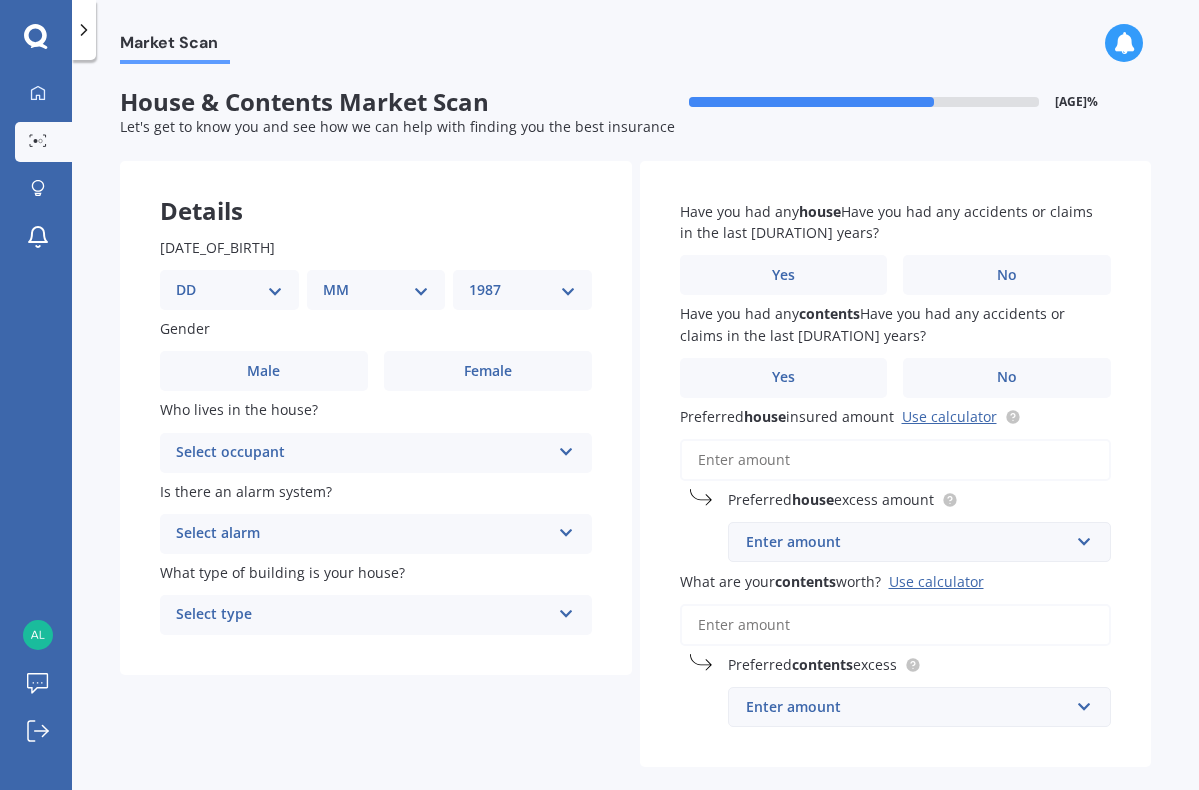 select on "[YEAR]" 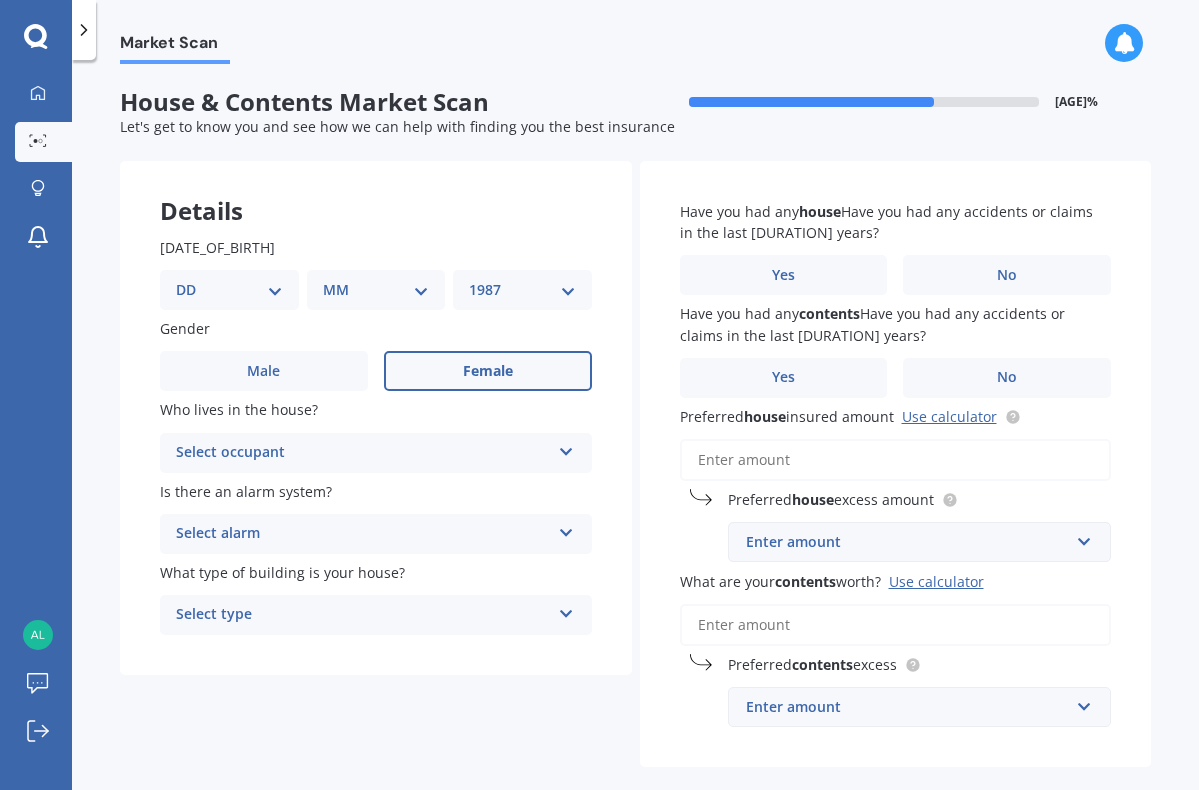 click on "Female" at bounding box center (488, 371) 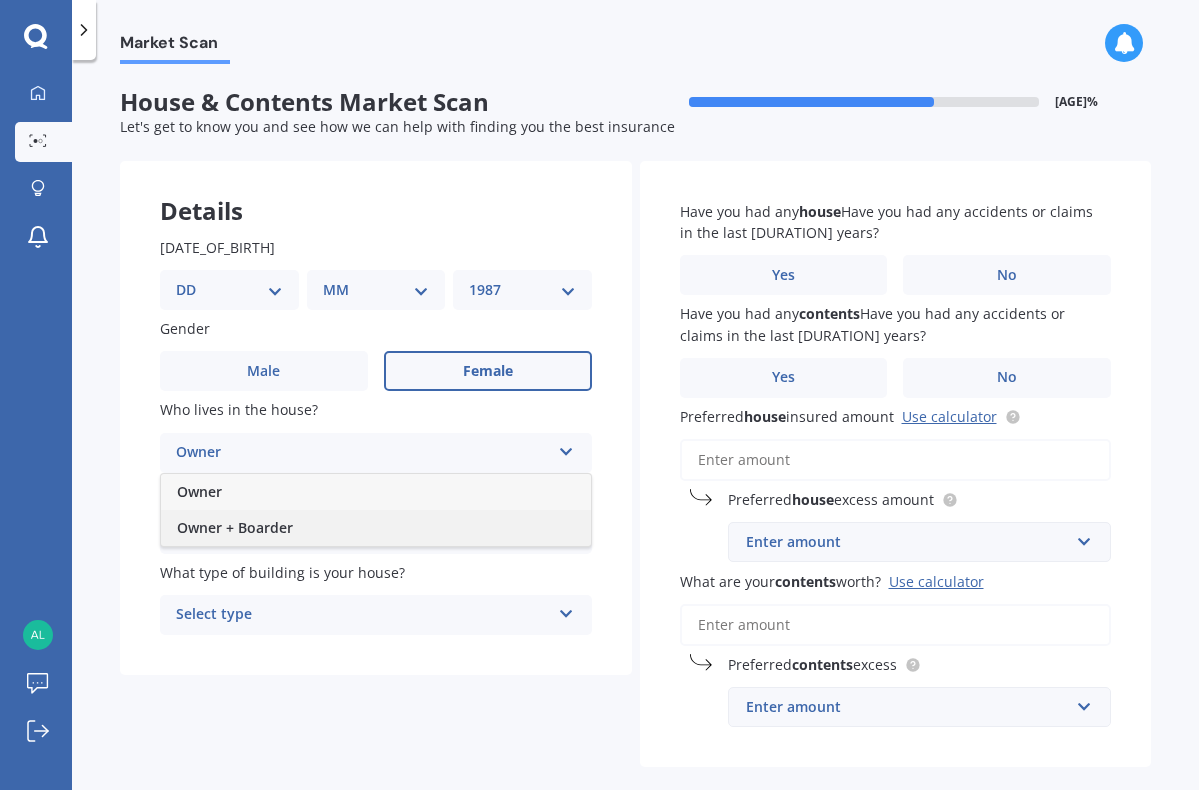 click on "Owner + Boarder" at bounding box center (376, 528) 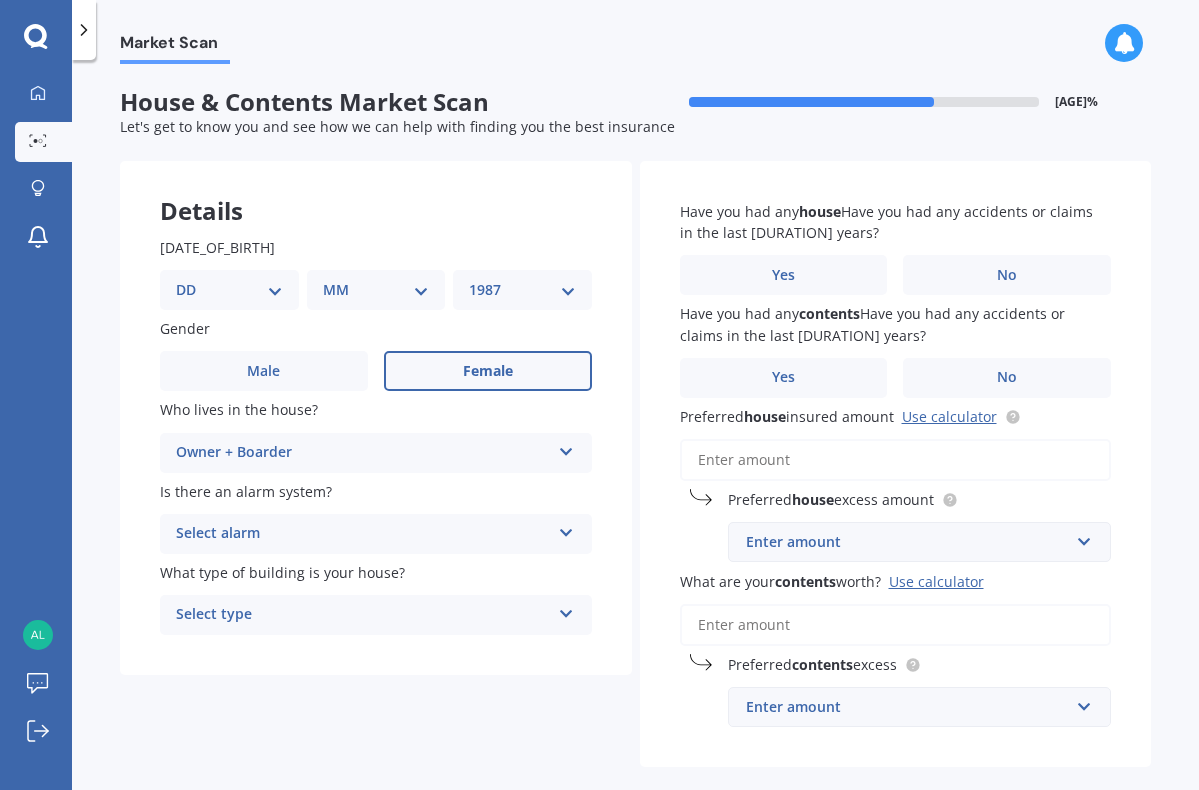 click on "Select alarm" at bounding box center (363, 534) 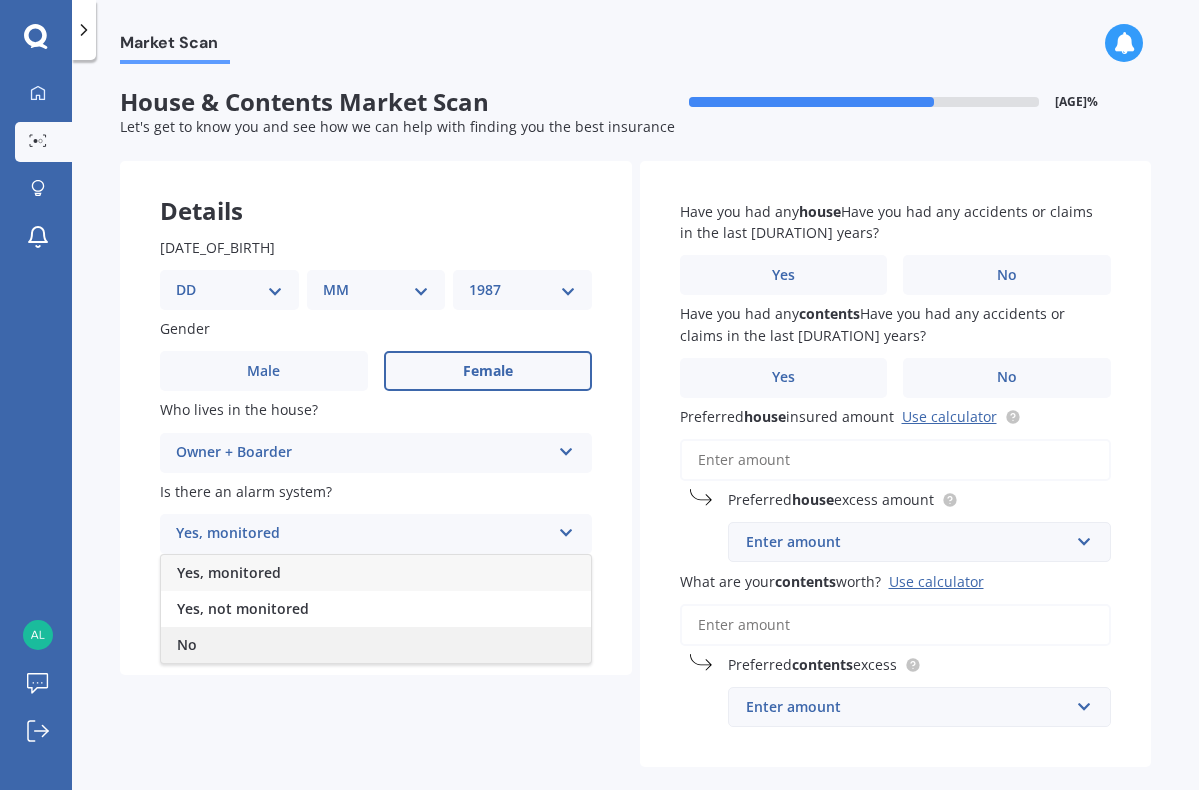 click on "No" at bounding box center (376, 645) 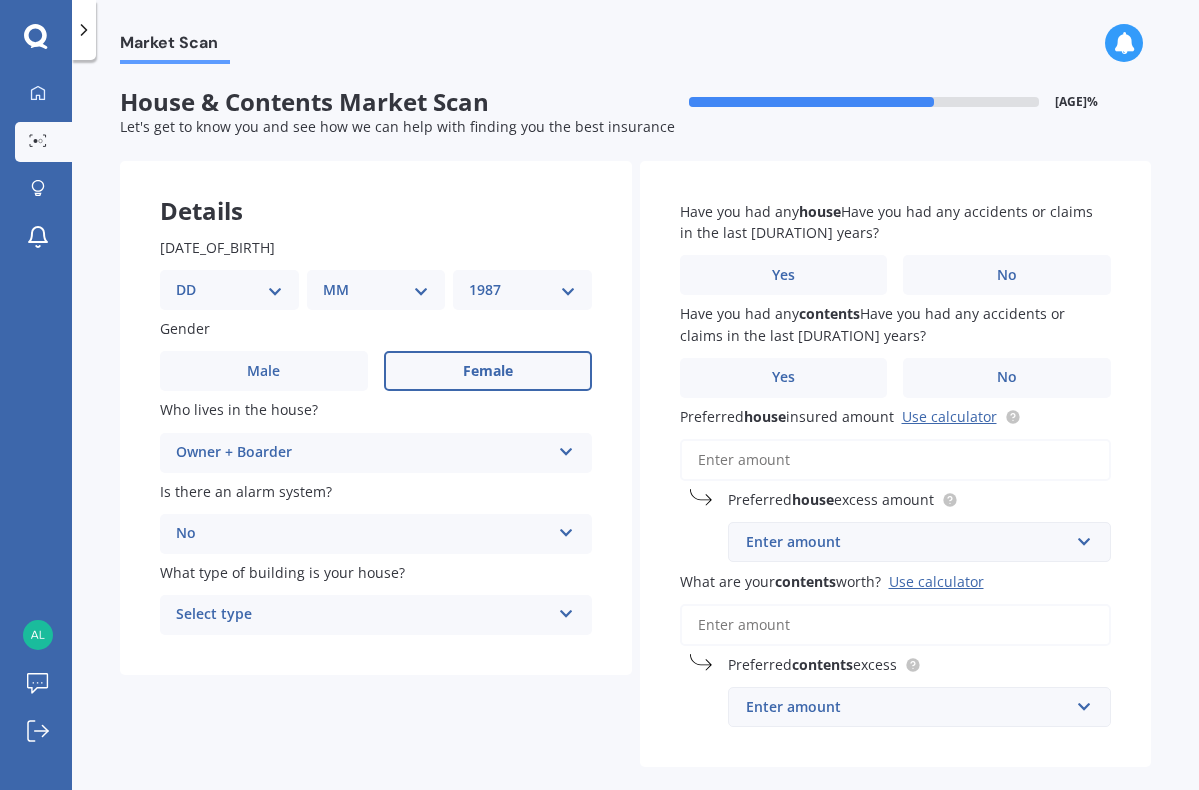 click on "Select type Freestanding Multi-unit (in a block of 6 or less) Multi-unit (in a block of 7-10)" at bounding box center (376, 453) 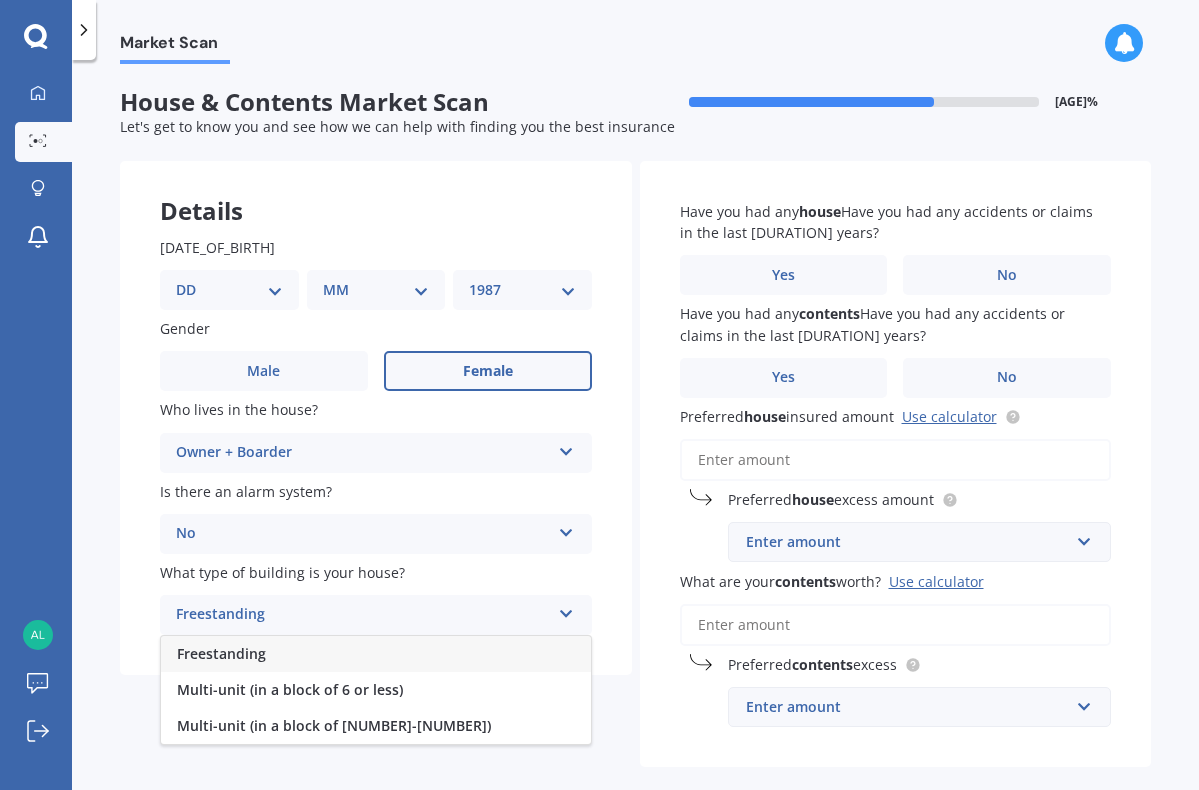 click on "Freestanding" at bounding box center (376, 654) 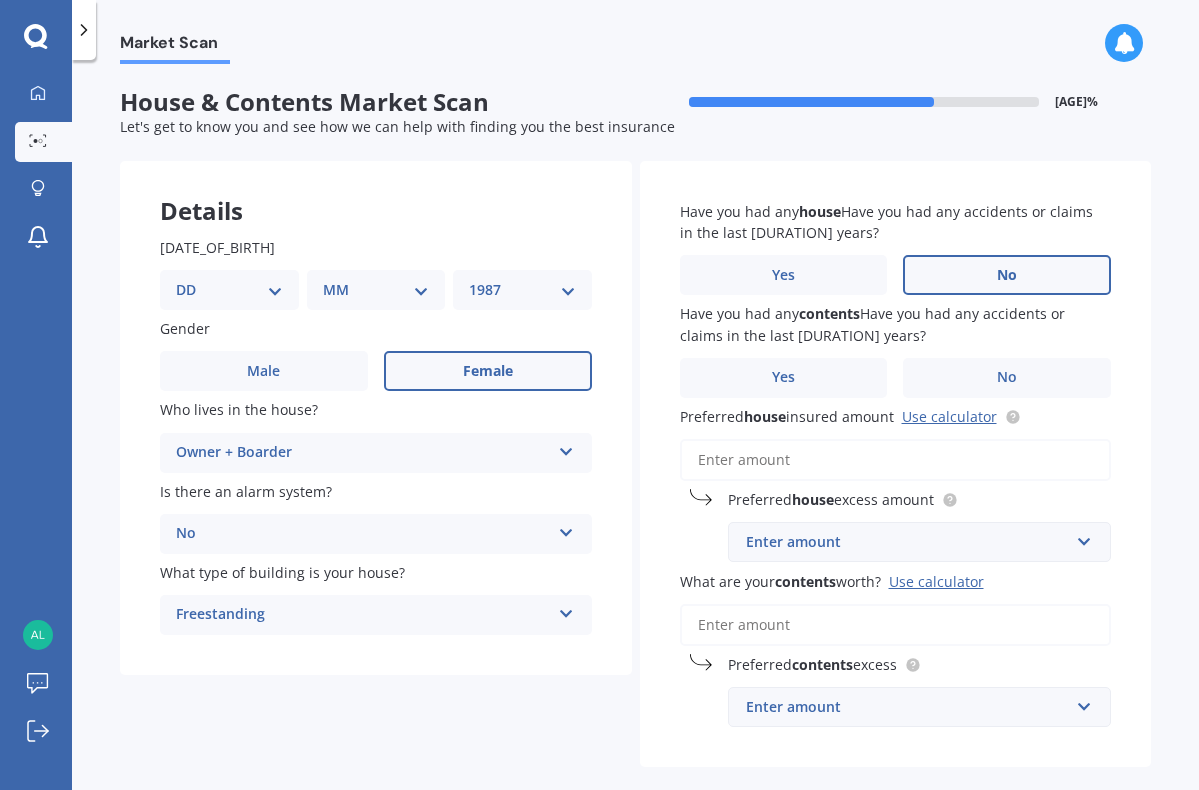 click on "No" at bounding box center [488, 371] 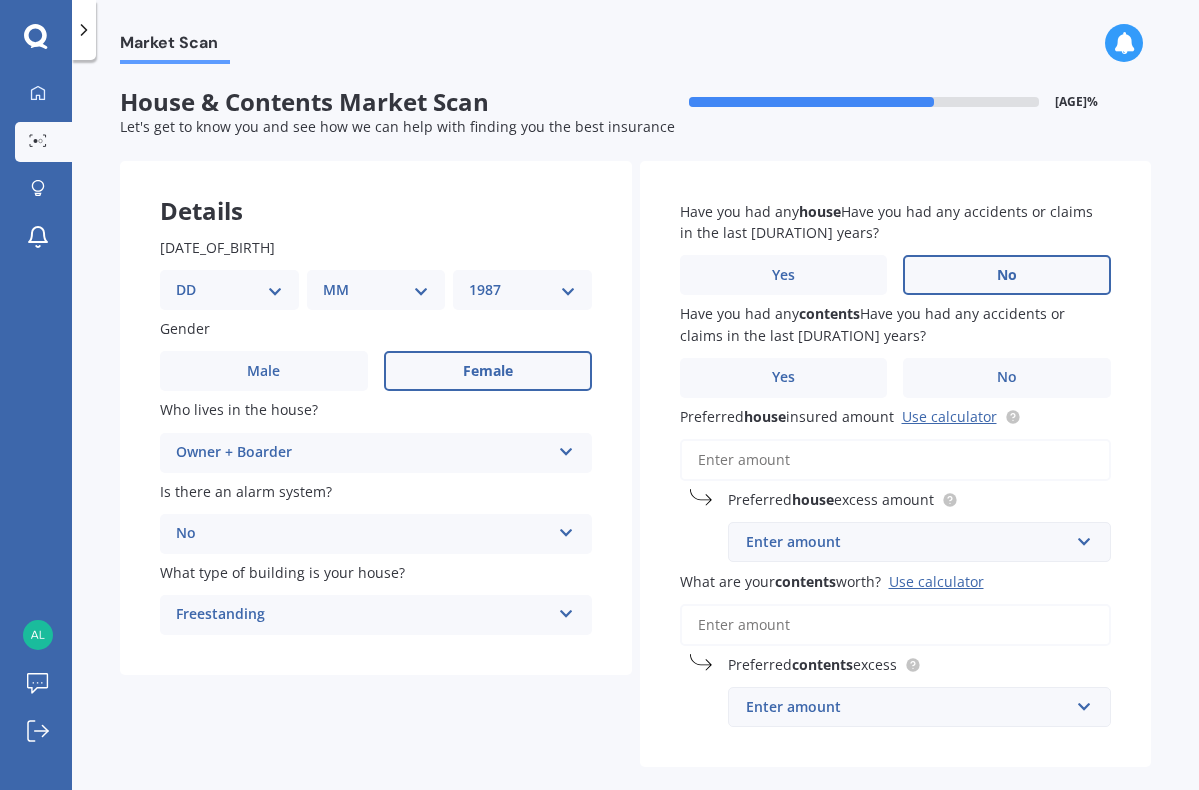 click on "No" at bounding box center [0, 0] 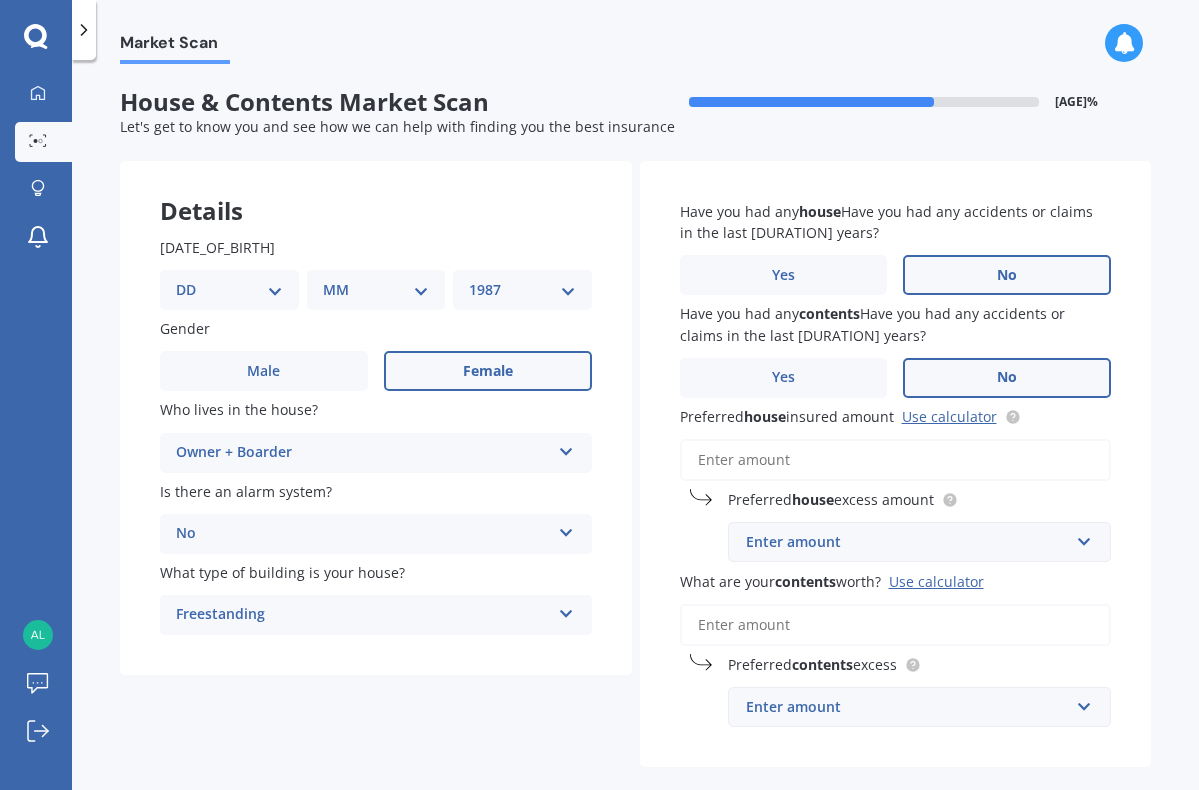 click on "No" at bounding box center [488, 371] 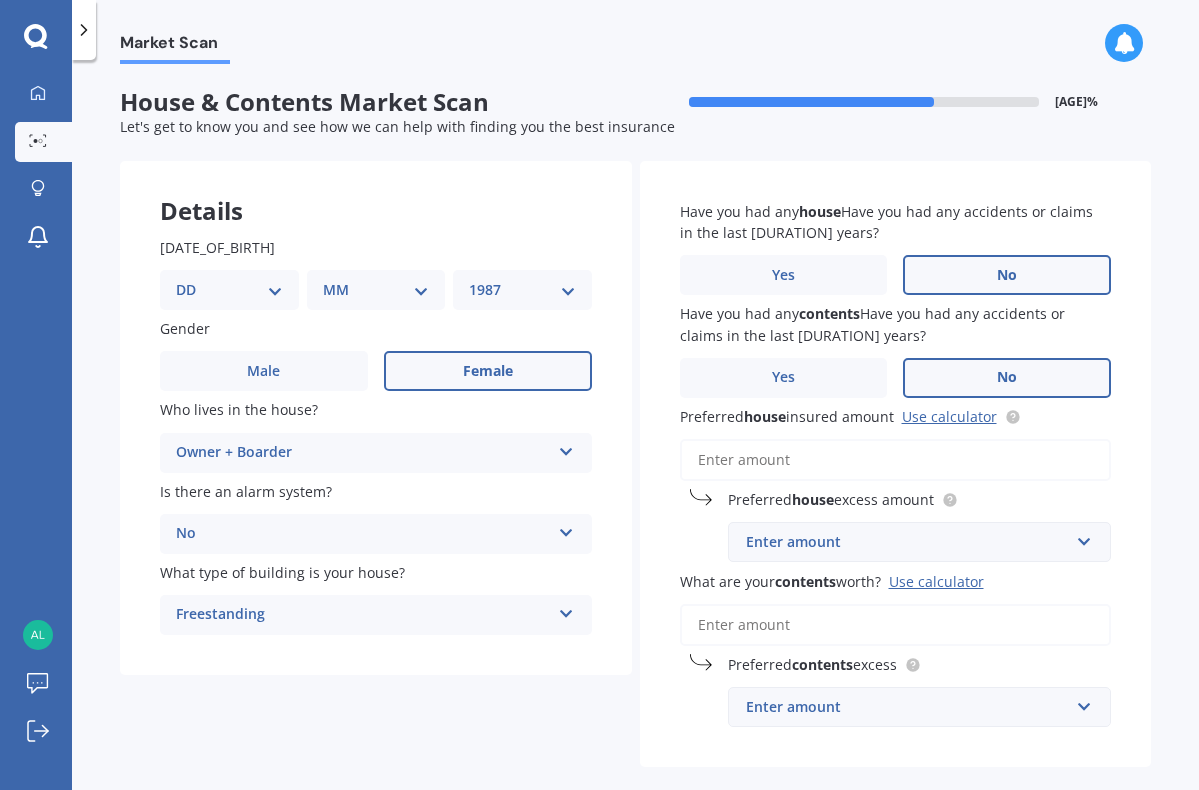 click on "No" at bounding box center (0, 0) 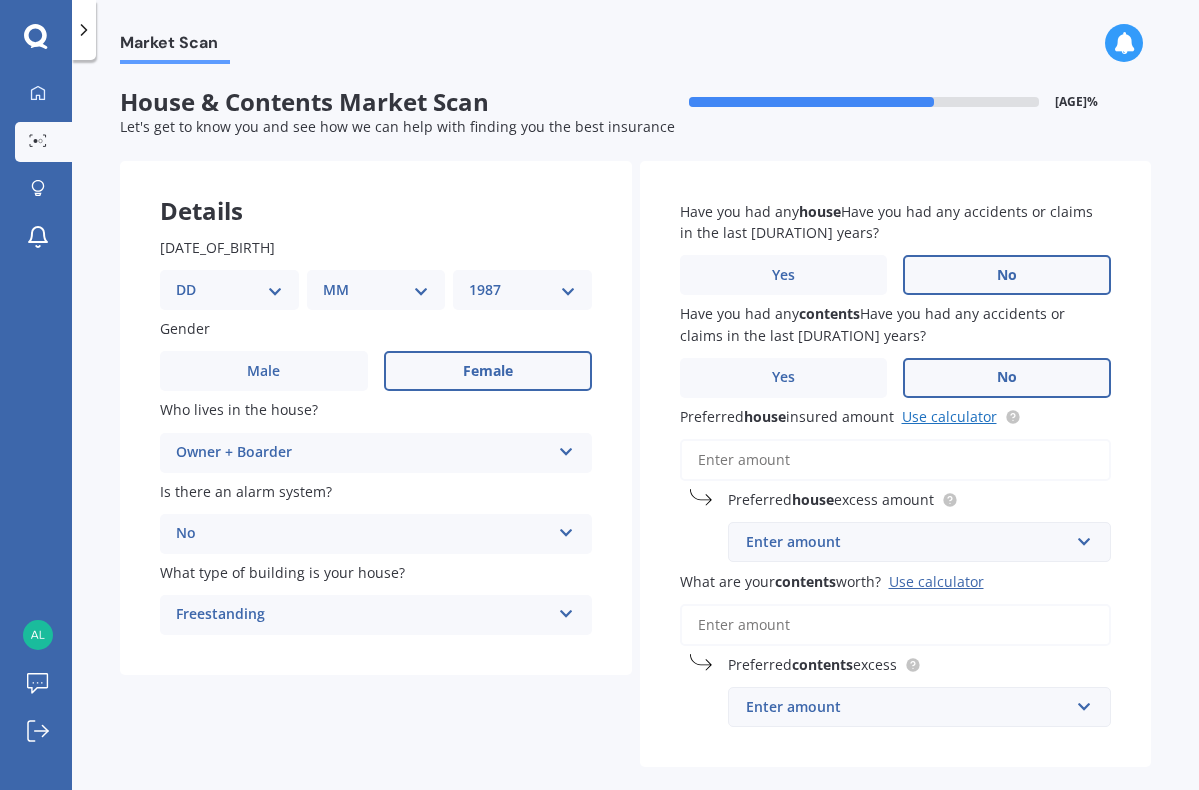 click on "Use calculator" at bounding box center [949, 416] 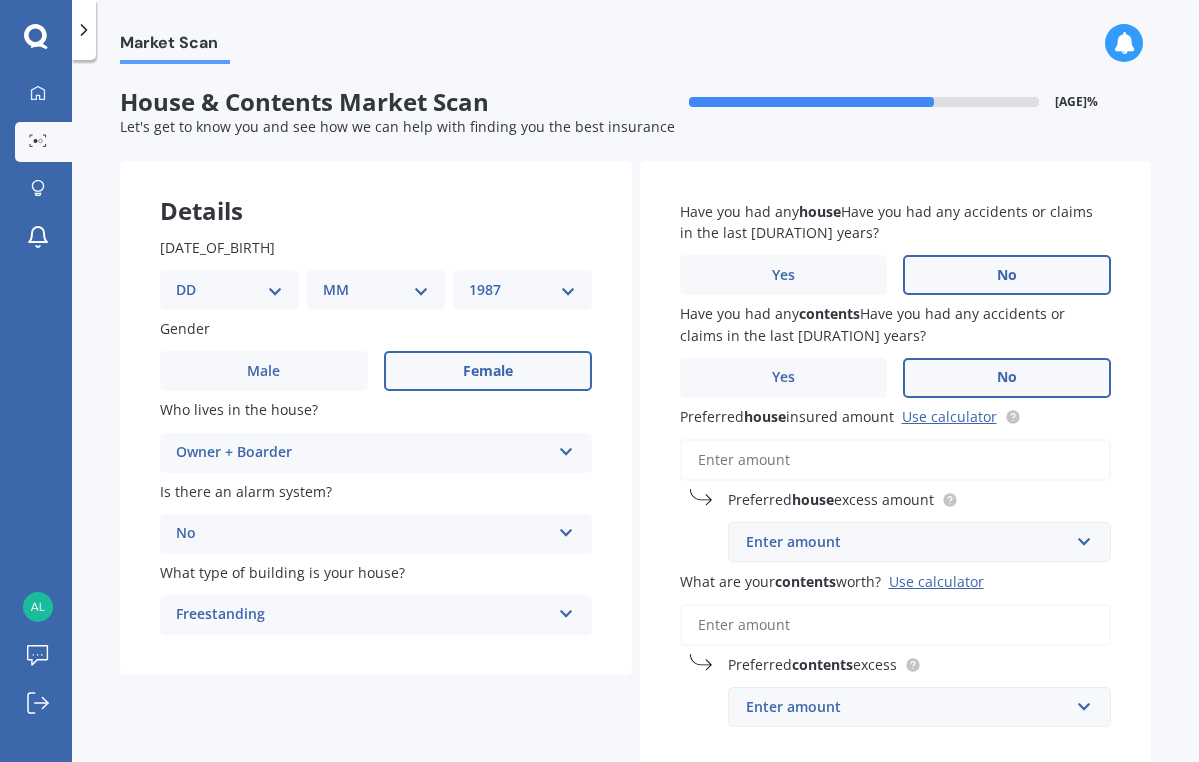 click on "Preferred  house  insured amount Use calculator" at bounding box center (896, 460) 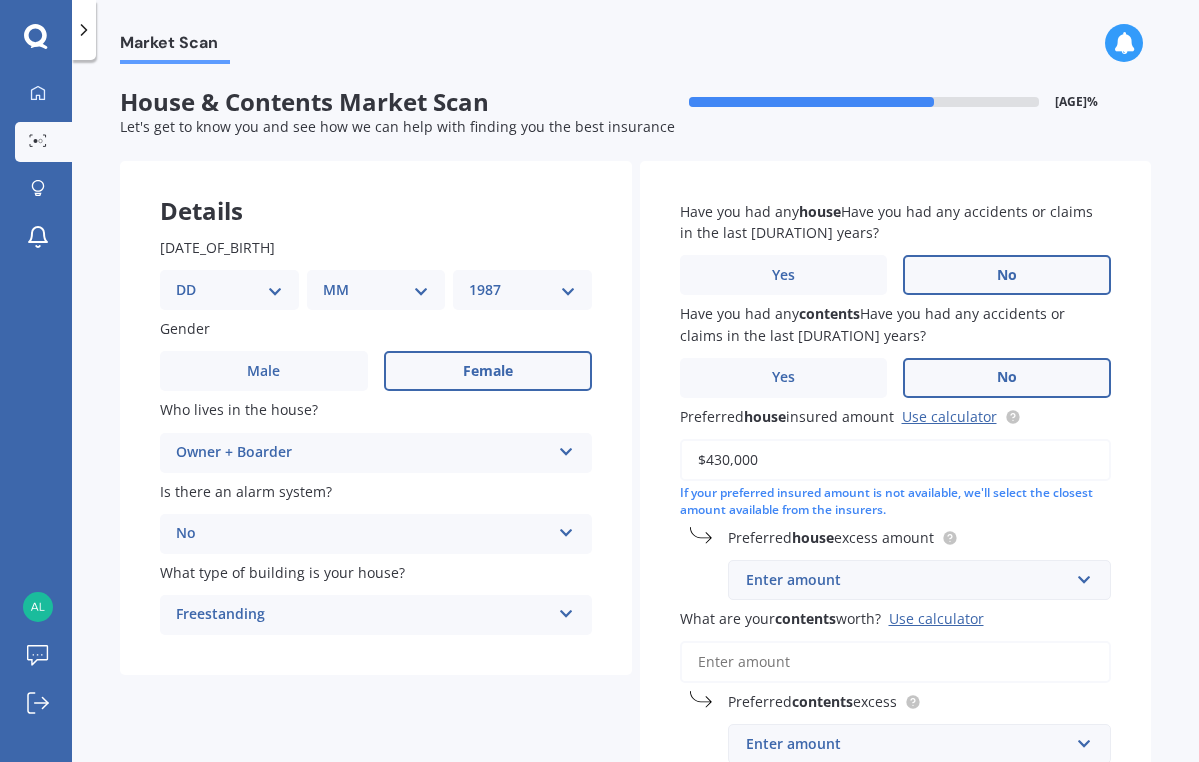 click on "Enter amount" at bounding box center [908, 580] 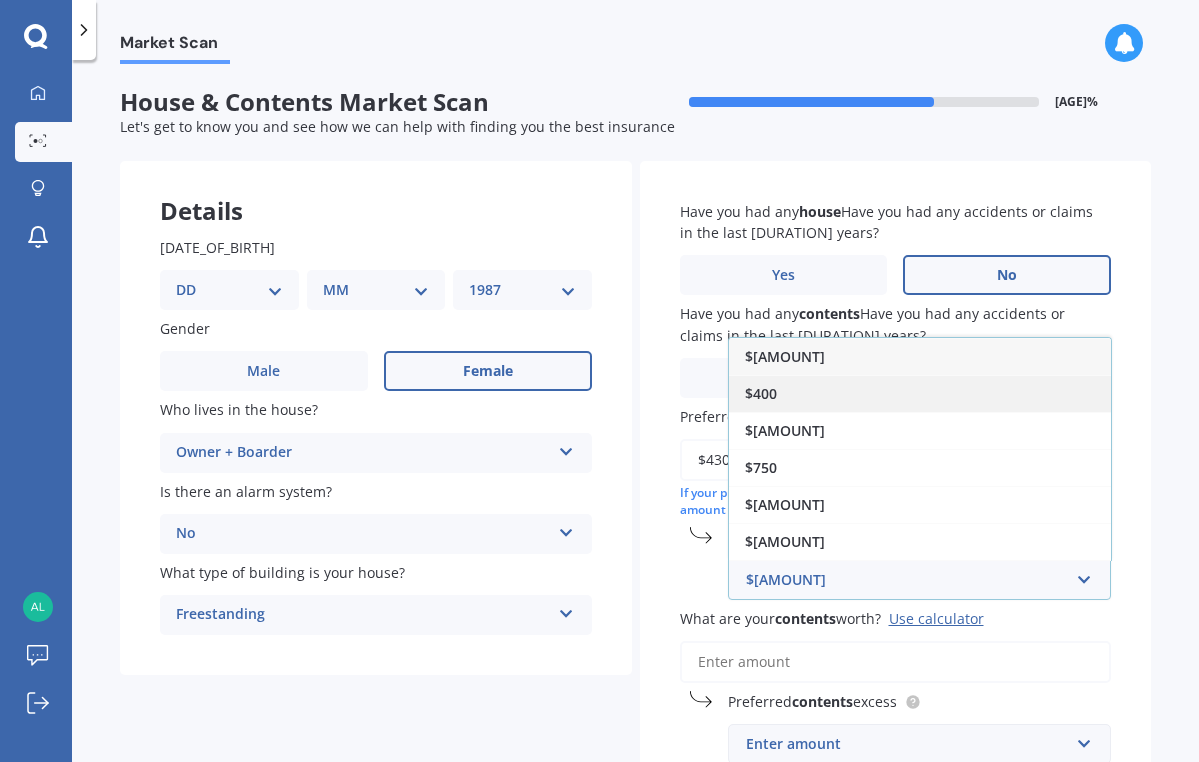 click on "$400" at bounding box center (920, 393) 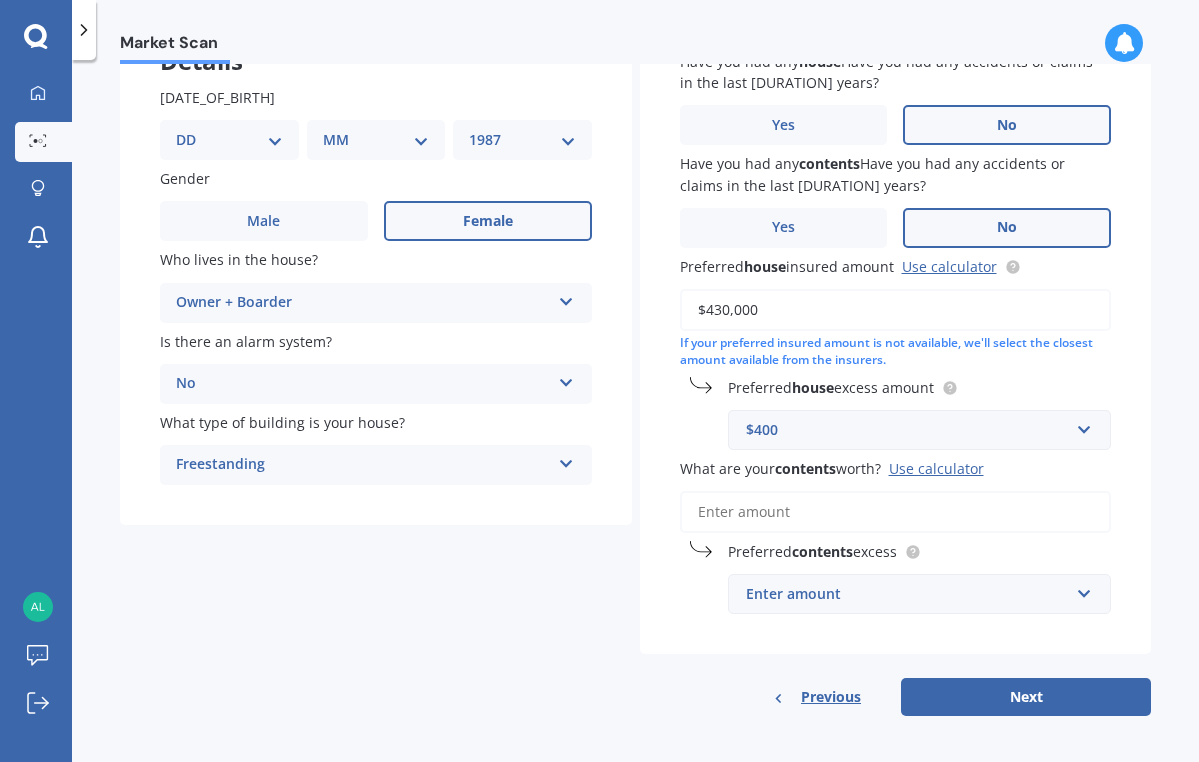 scroll, scrollTop: 149, scrollLeft: 0, axis: vertical 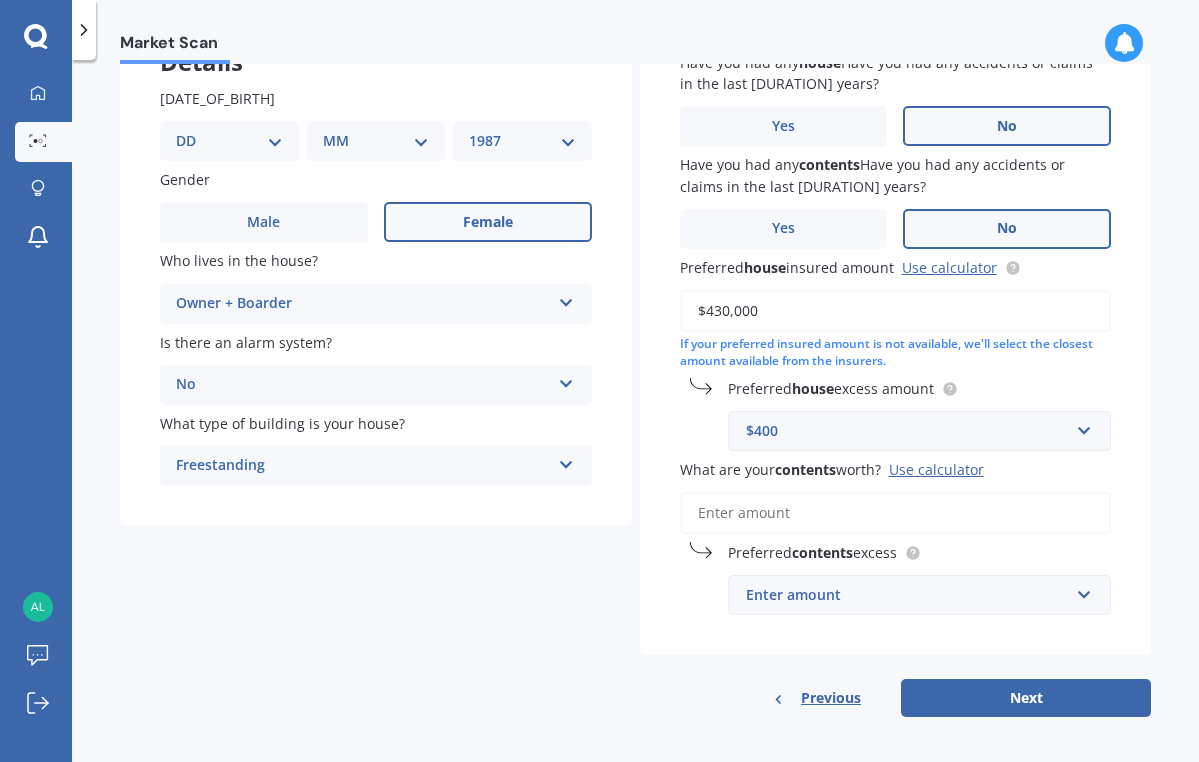 click on "What are your  contents  worth? Use calculator" at bounding box center (896, 513) 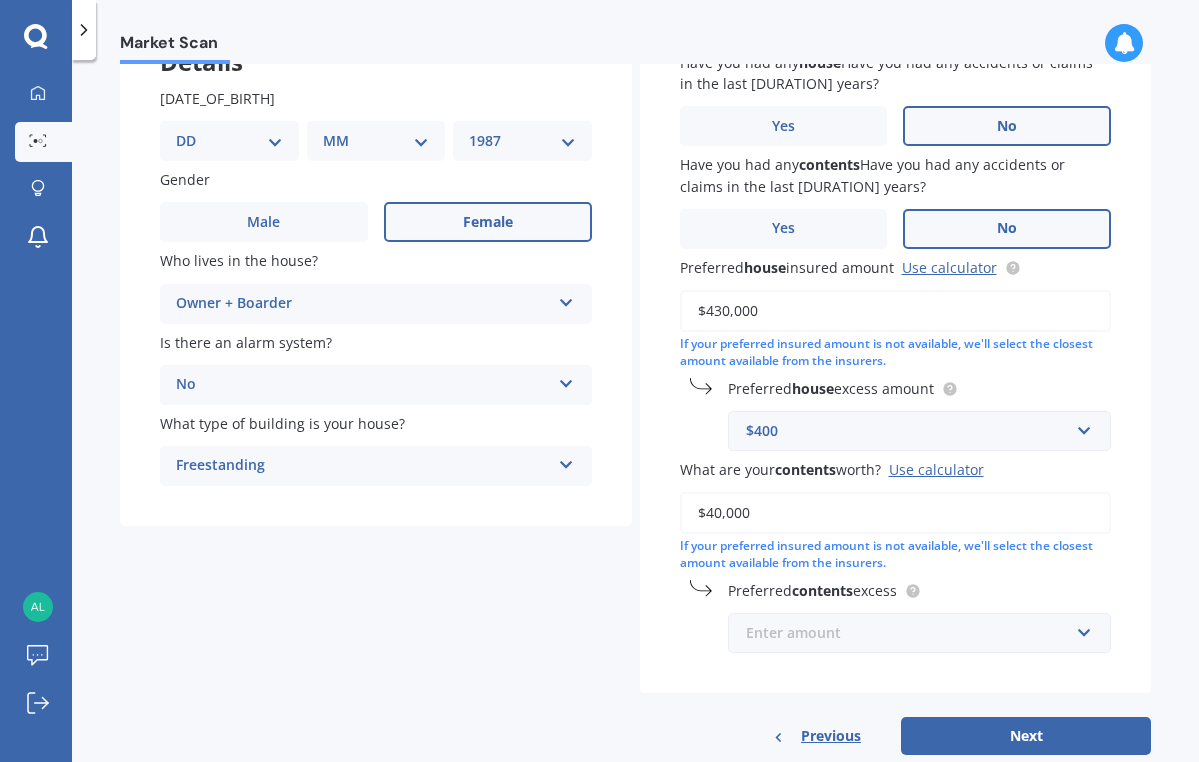 click at bounding box center (913, 431) 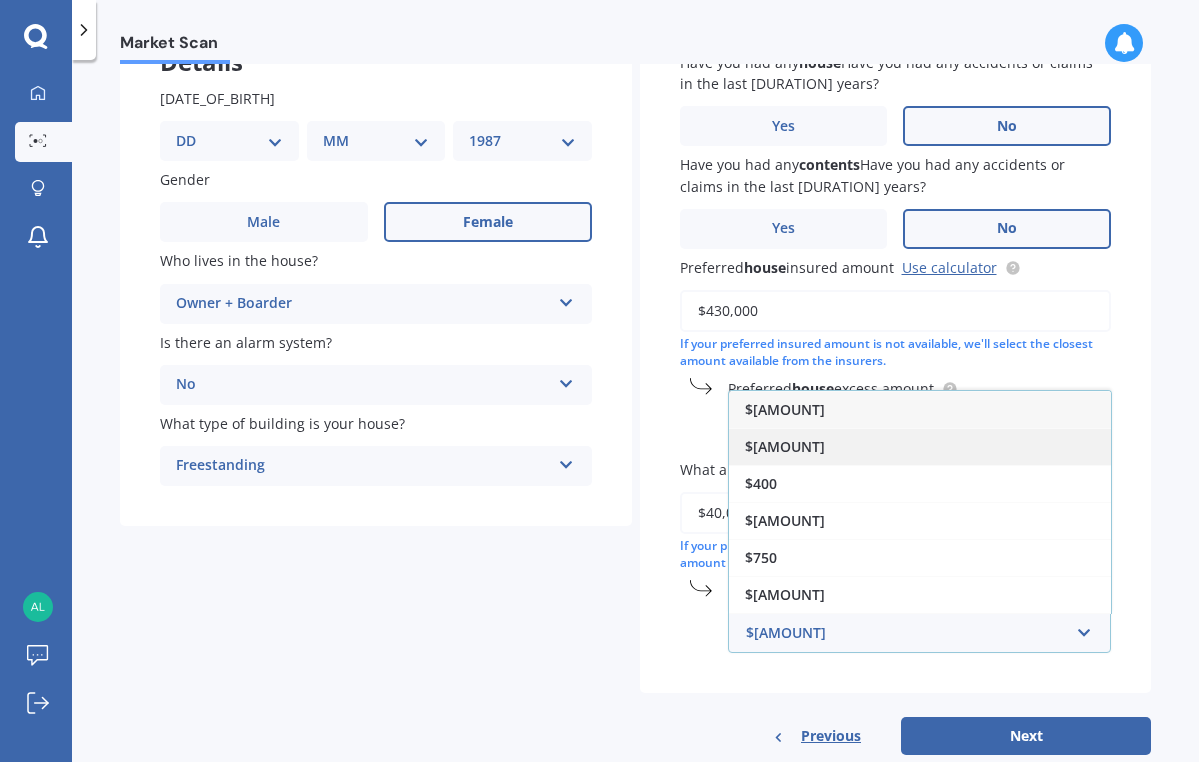 click on "$[AMOUNT]" at bounding box center [920, 446] 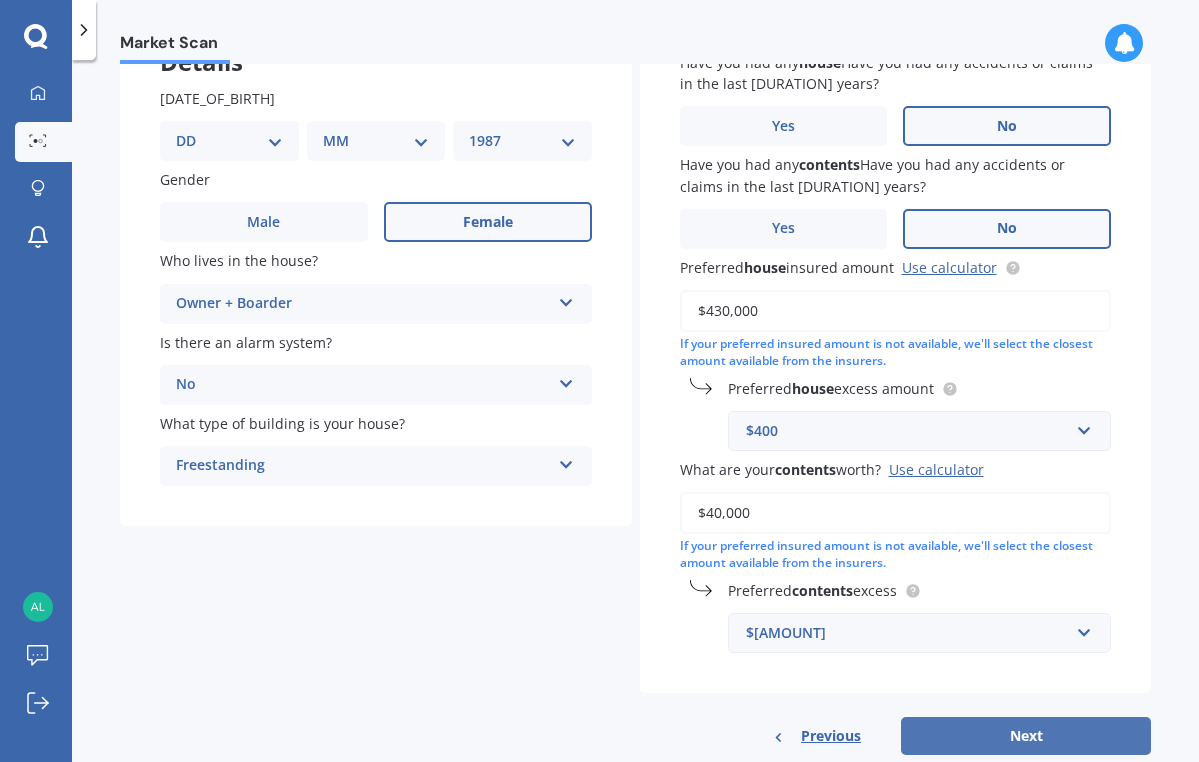 click on "Next" at bounding box center (1026, 736) 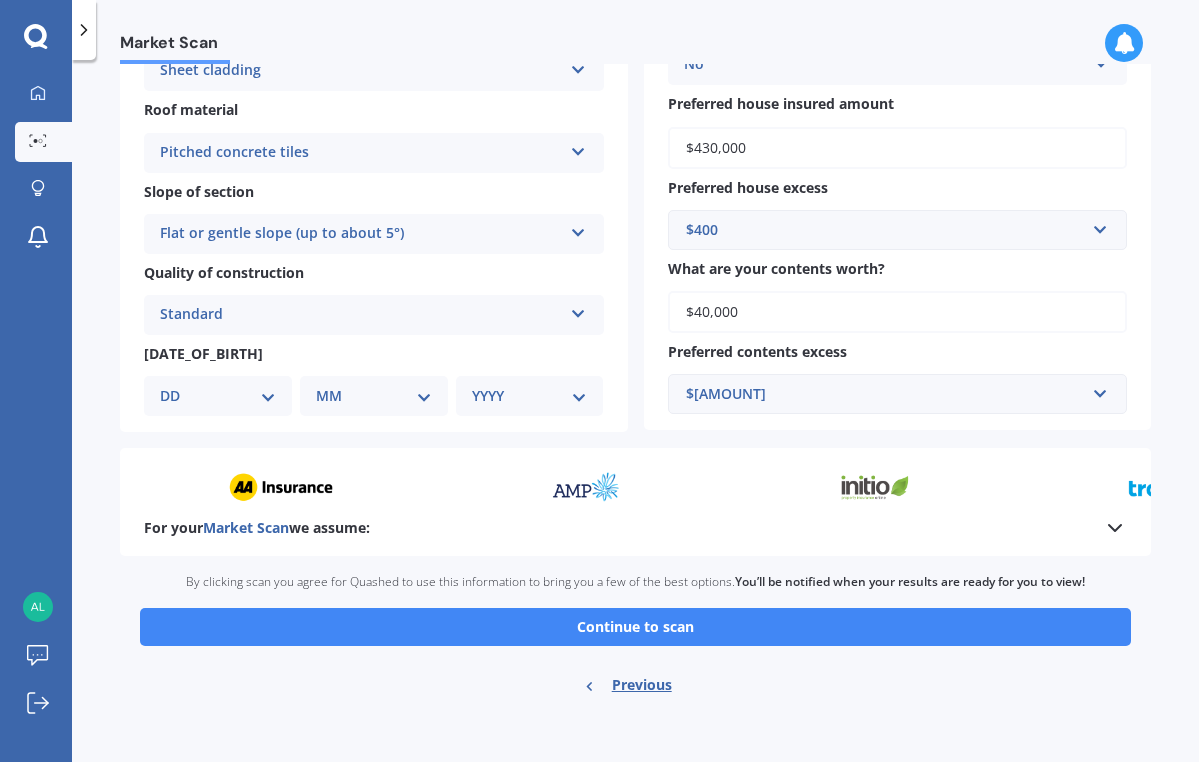 scroll, scrollTop: 569, scrollLeft: 0, axis: vertical 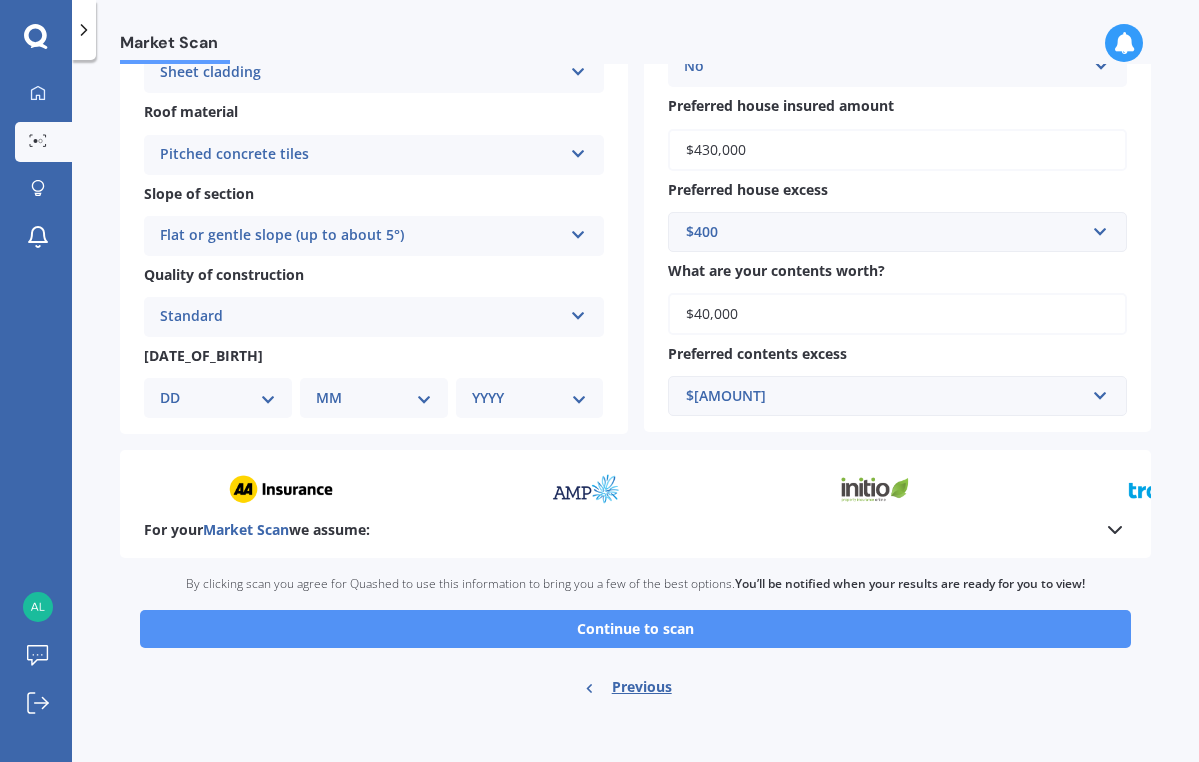 click on "Continue to scan" at bounding box center [635, 629] 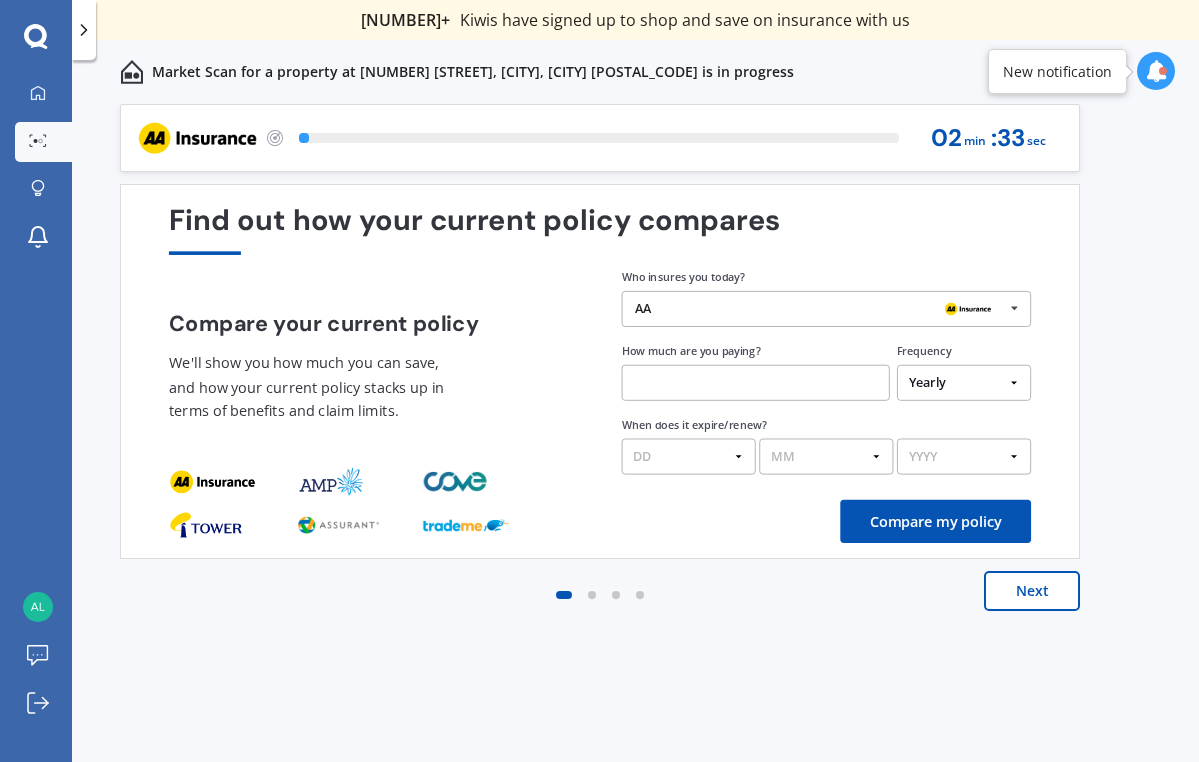 scroll, scrollTop: 0, scrollLeft: 0, axis: both 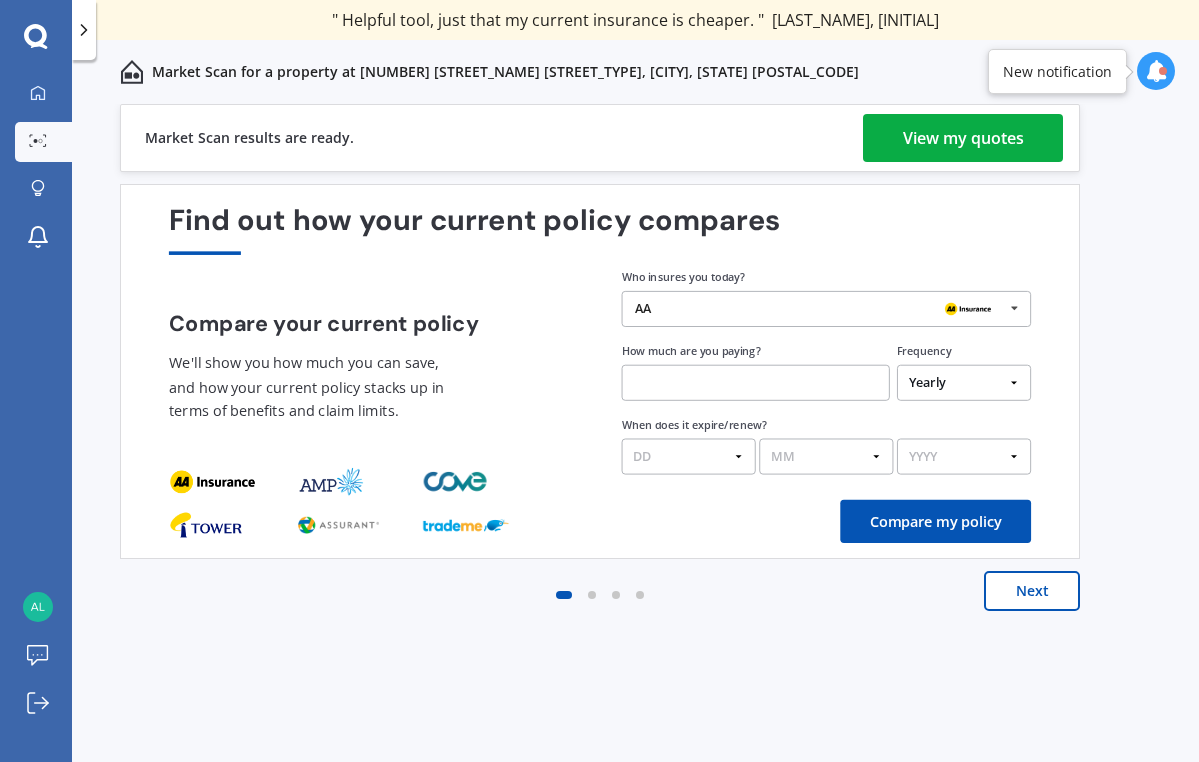 click on "View my quotes" at bounding box center [963, 138] 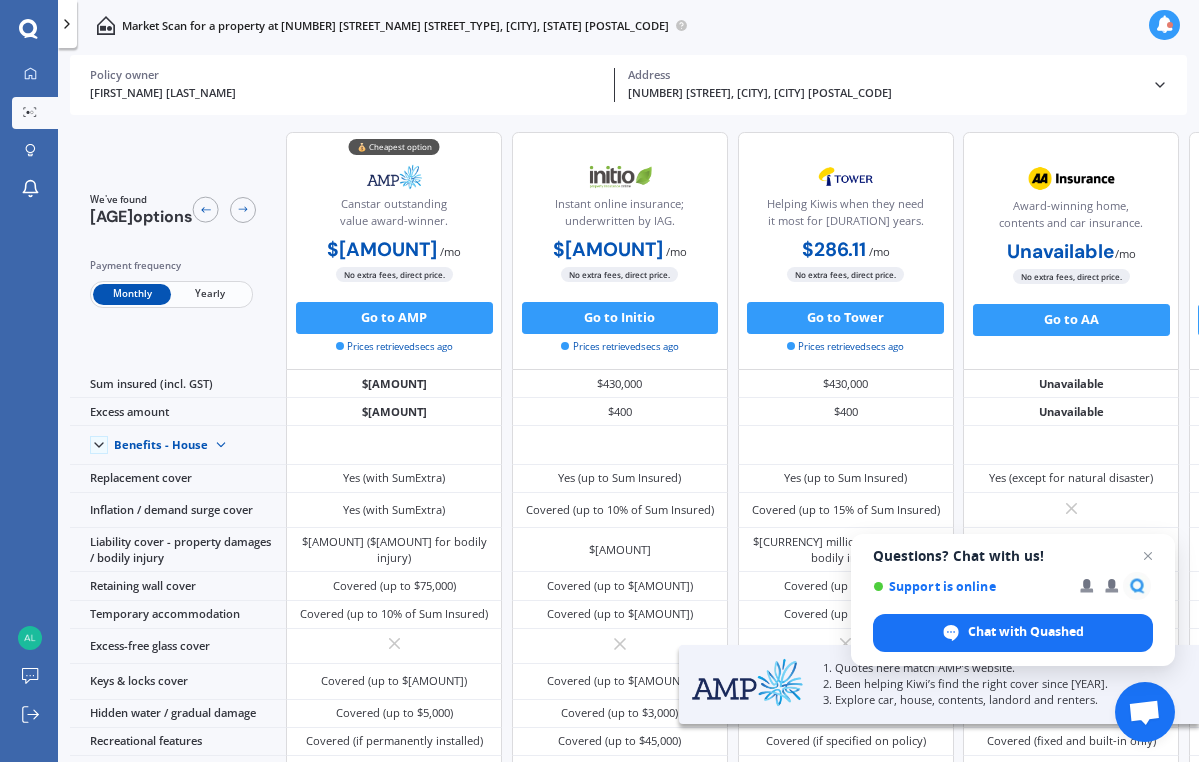 scroll, scrollTop: 0, scrollLeft: 0, axis: both 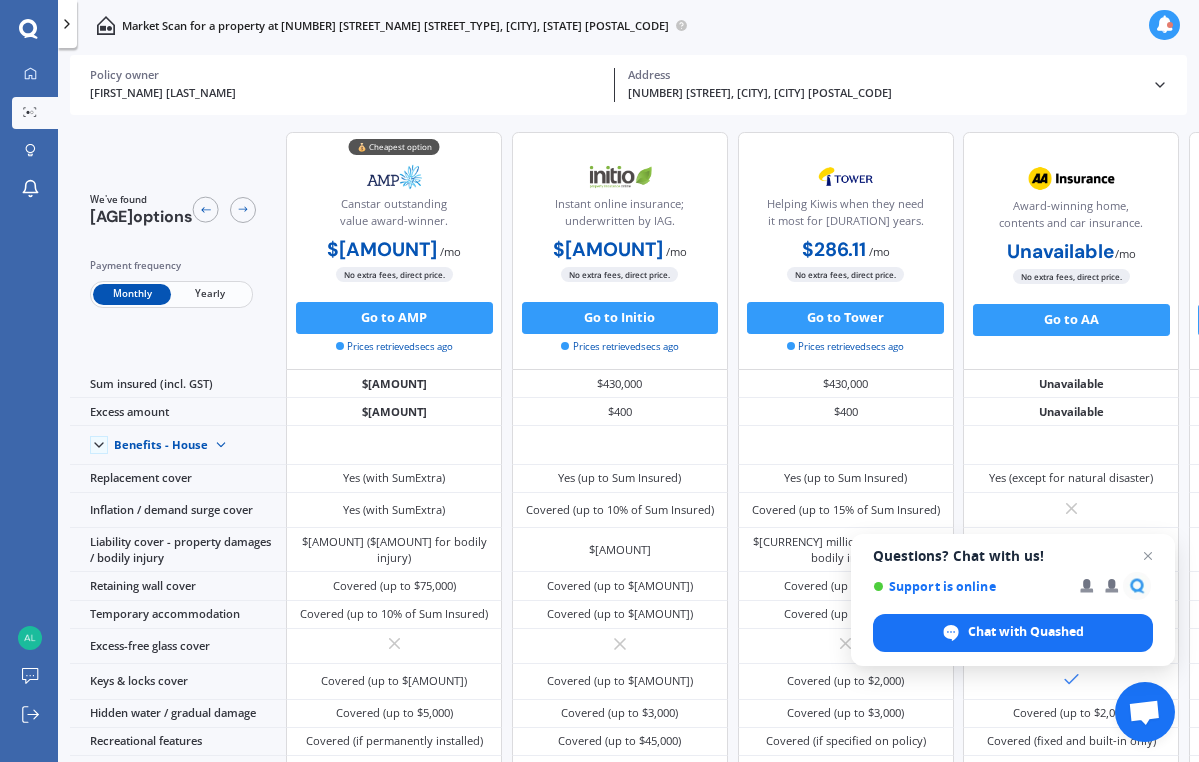 click on "Award-winning home, contents and car insurance. Unavailable /  mo Unavailable   /  yr Unavailable   /  mo No extra fees, direct price. Go to AA" at bounding box center [1071, 251] 